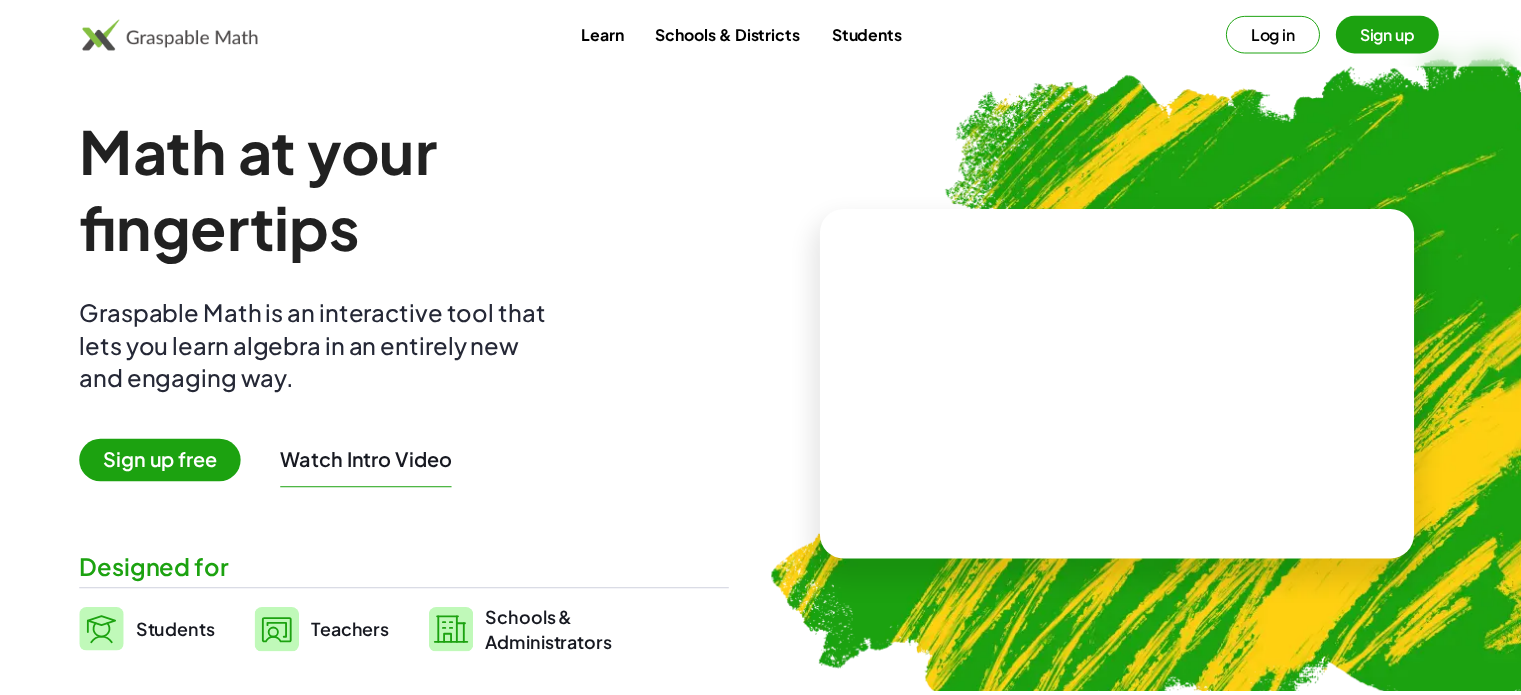 scroll, scrollTop: 0, scrollLeft: 0, axis: both 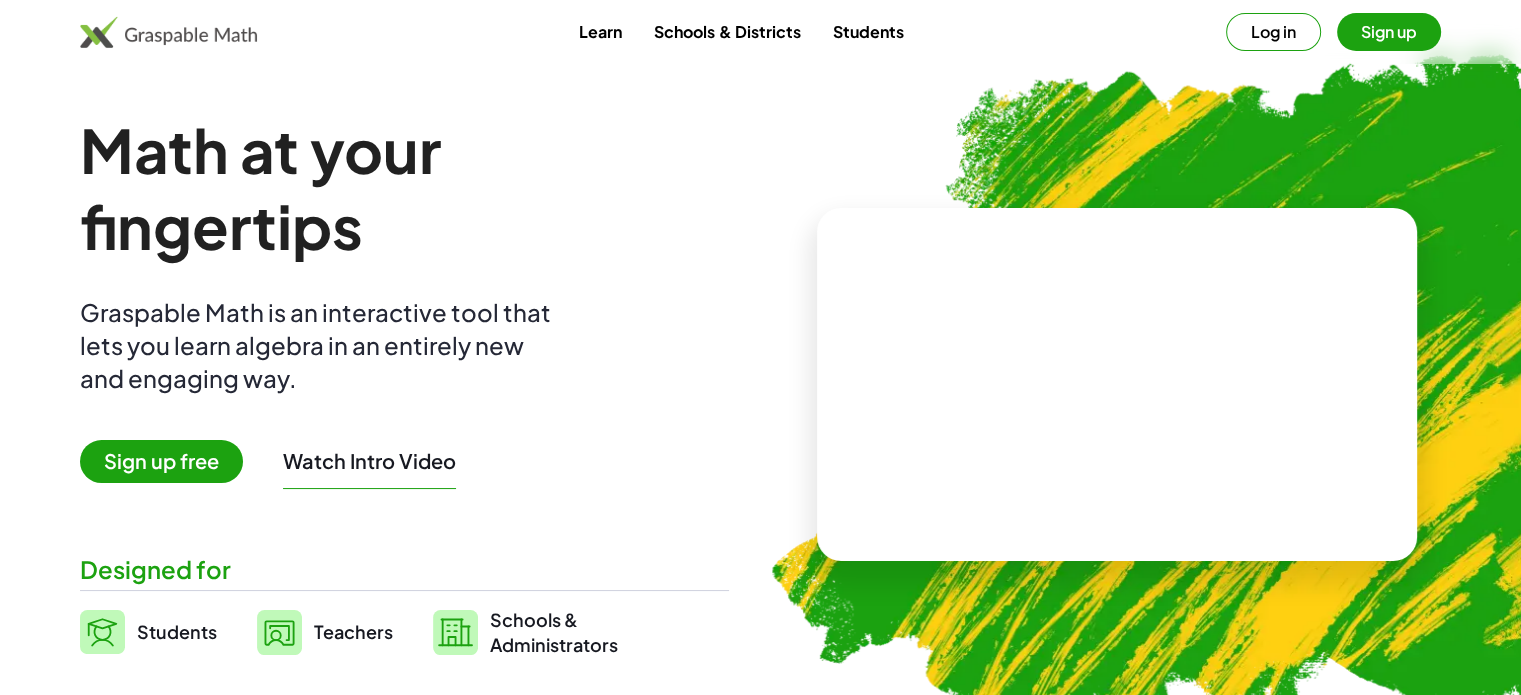 drag, startPoint x: 1108, startPoint y: 380, endPoint x: 1535, endPoint y: 178, distance: 472.36957 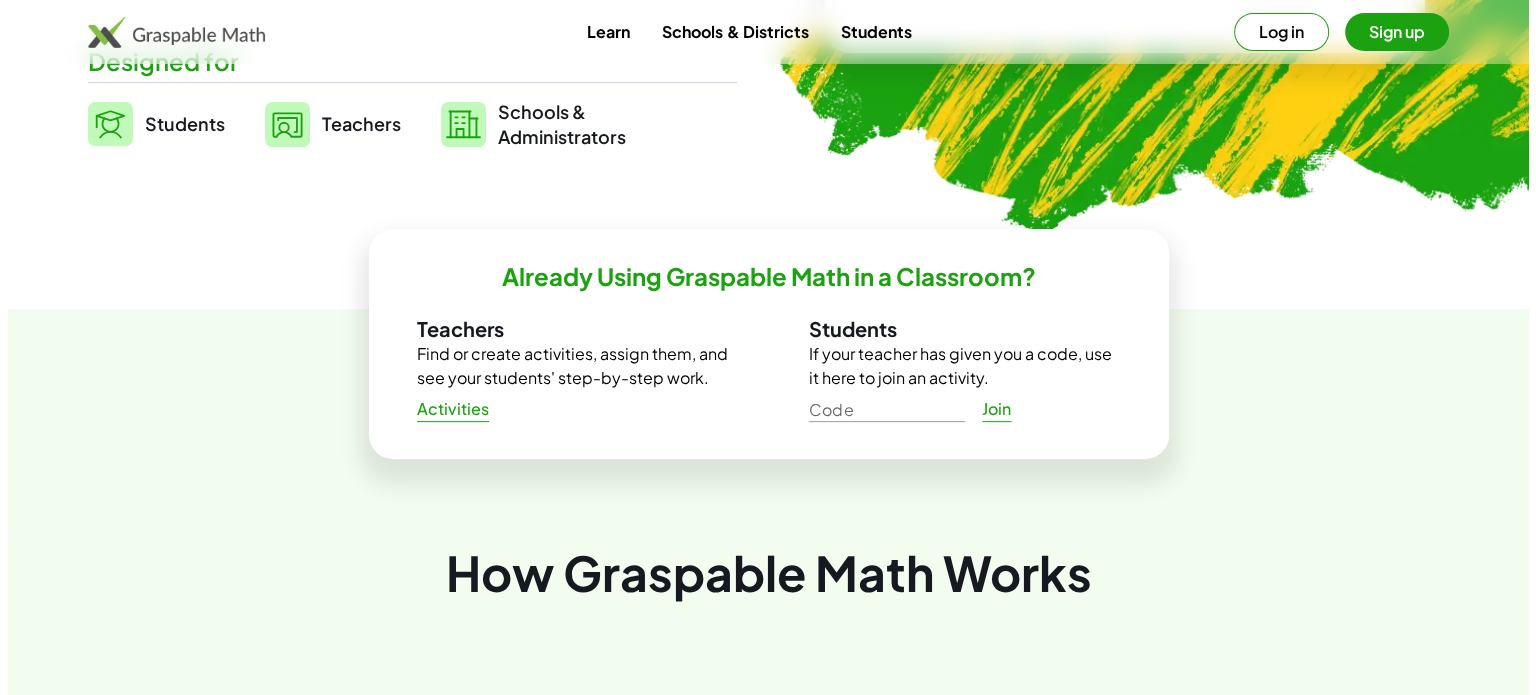 scroll, scrollTop: 0, scrollLeft: 0, axis: both 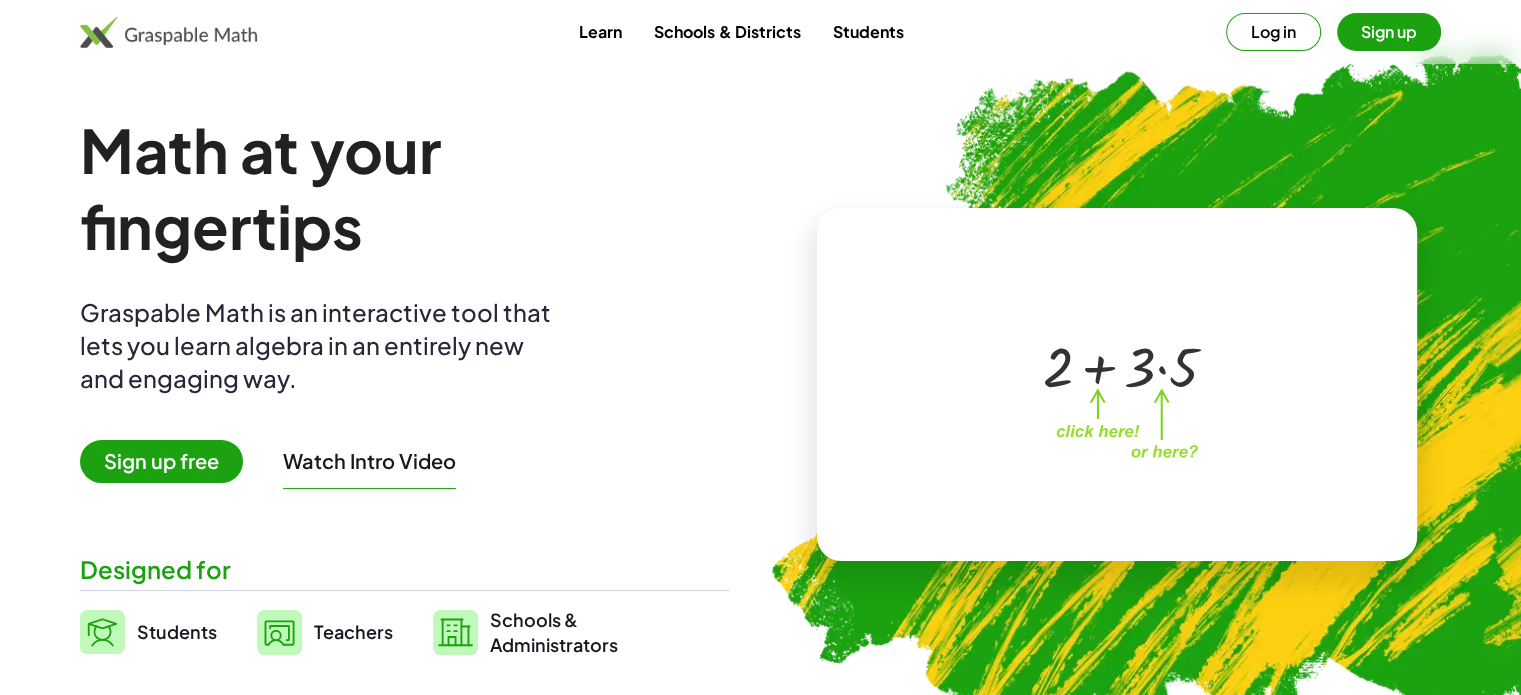 click on "Math at your fingertips Graspable Math is an interactive tool that lets you learn algebra in an entirely new and engaging way. Sign up free  Watch Intro Video   Designed for  Students Teachers Schools &   Administrators" at bounding box center (404, 384) 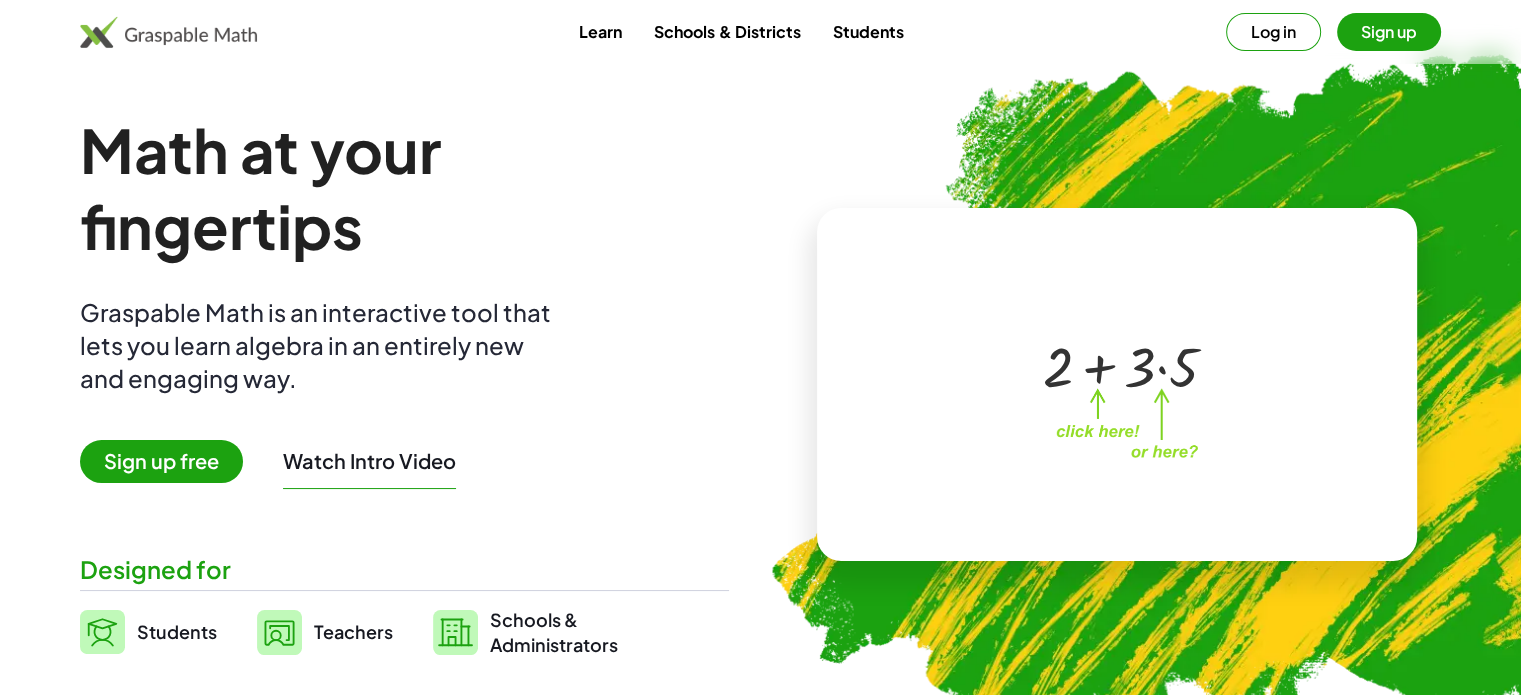 click on "Sign up free" at bounding box center [161, 461] 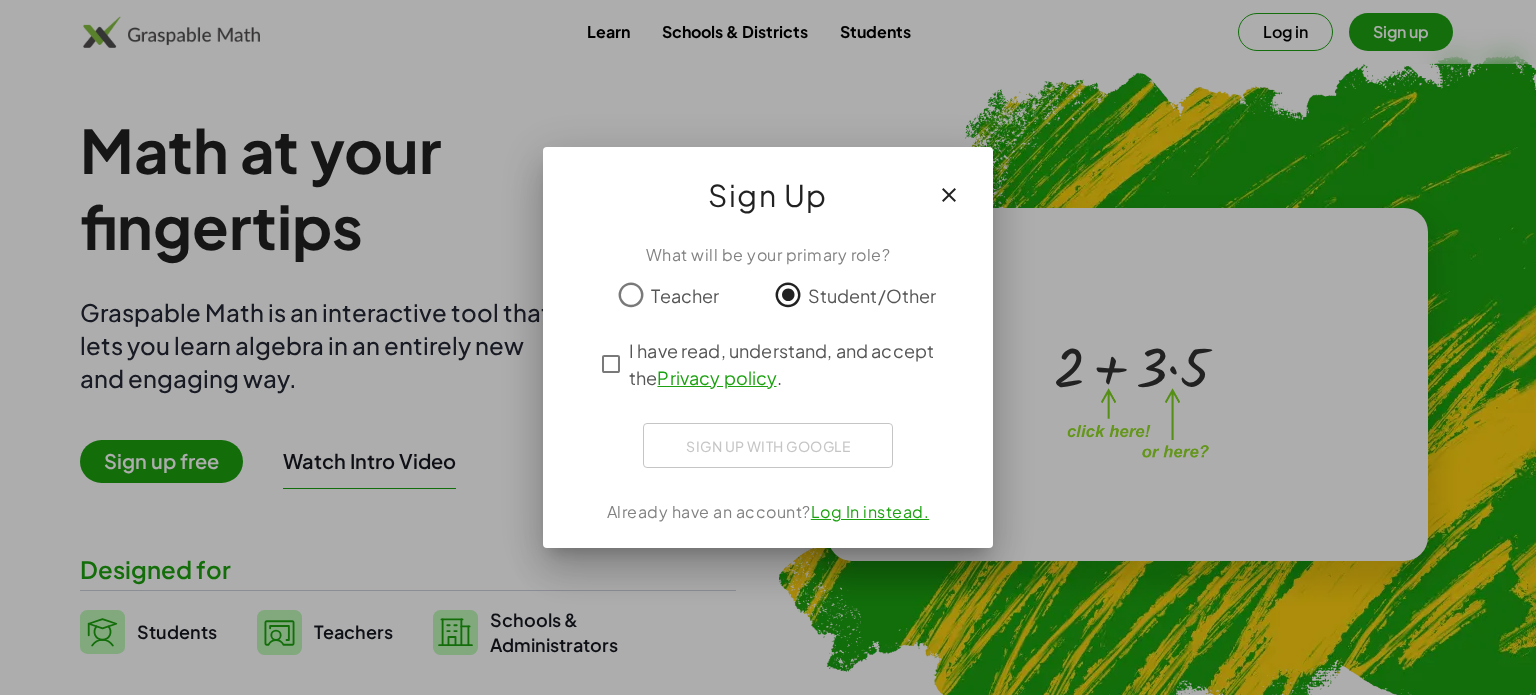 click on "Sign up with Google  Iniciar sesión con Google Iniciar sesión con Google. Se abre en una pestaña nueva." at bounding box center (768, 445) 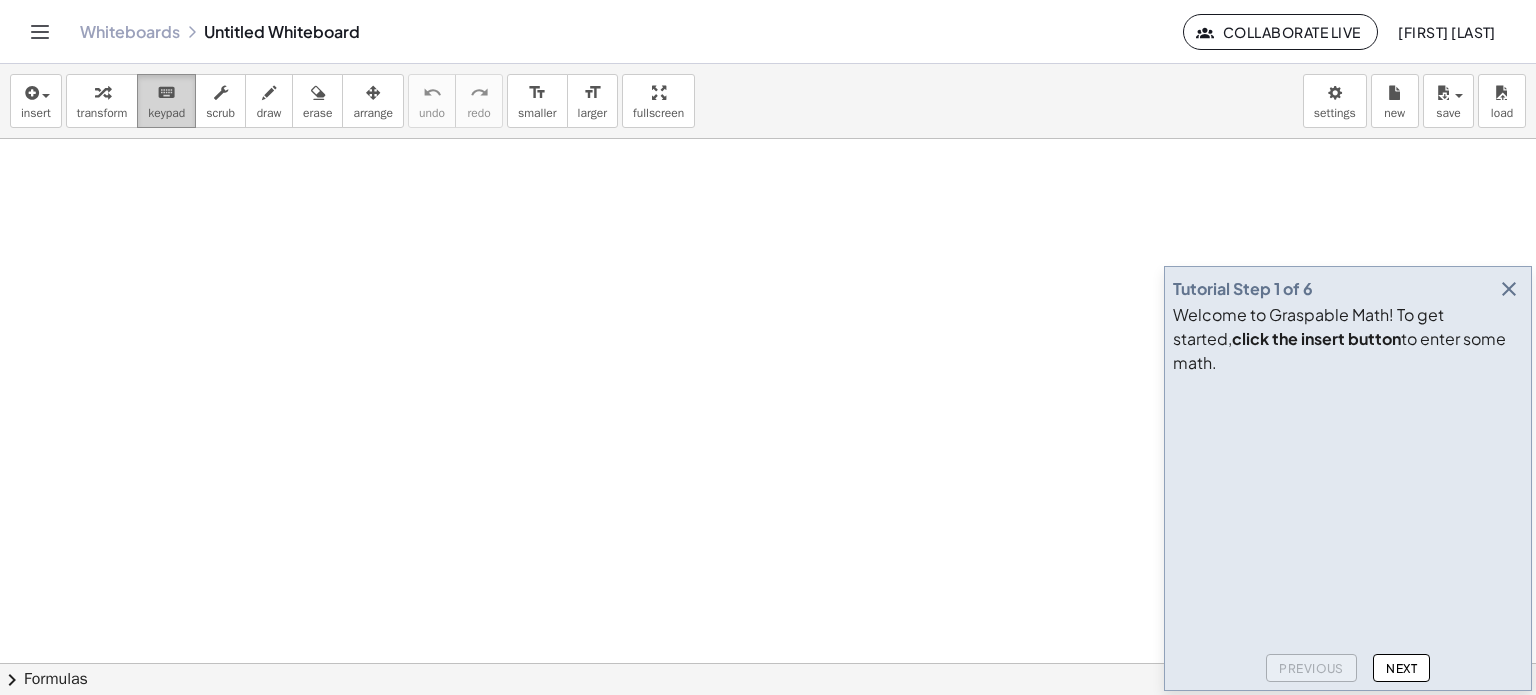 click on "keyboard" at bounding box center (166, 92) 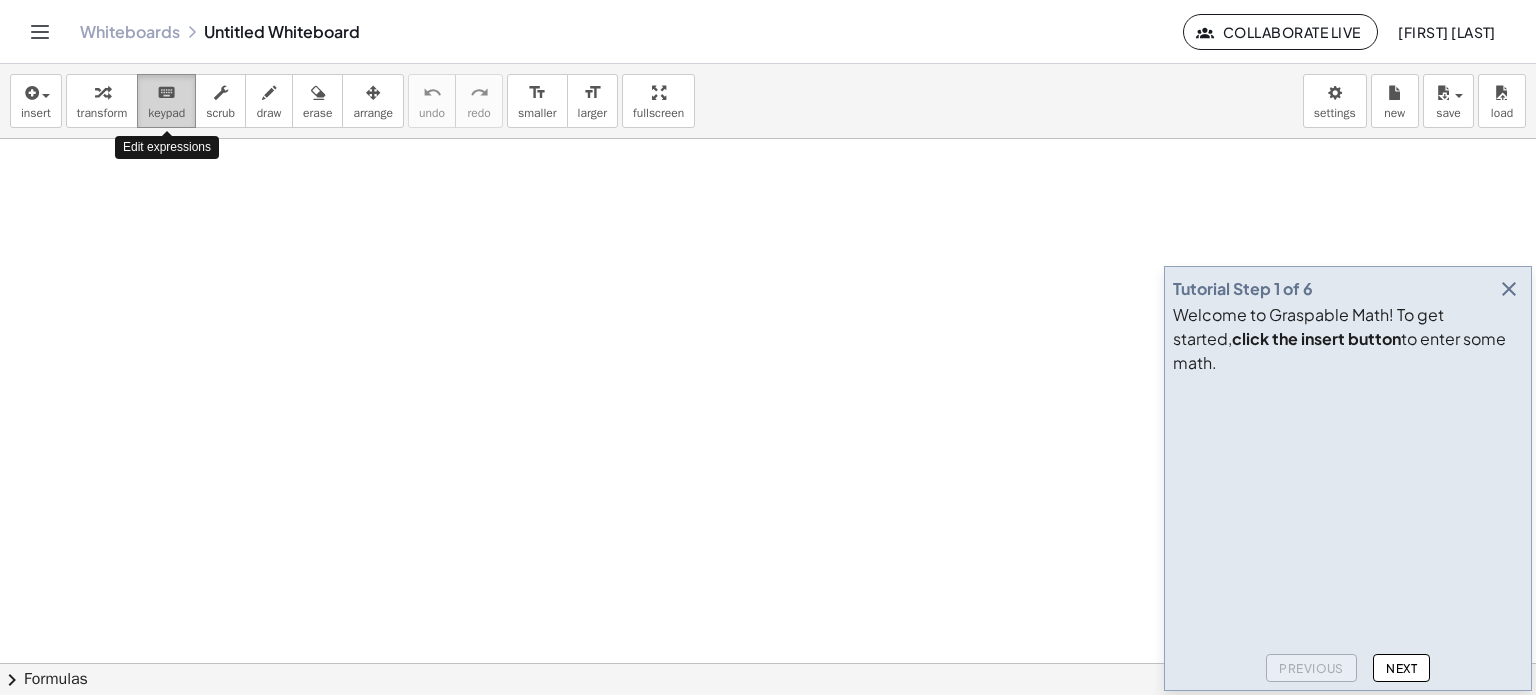 click on "keyboard" at bounding box center (166, 93) 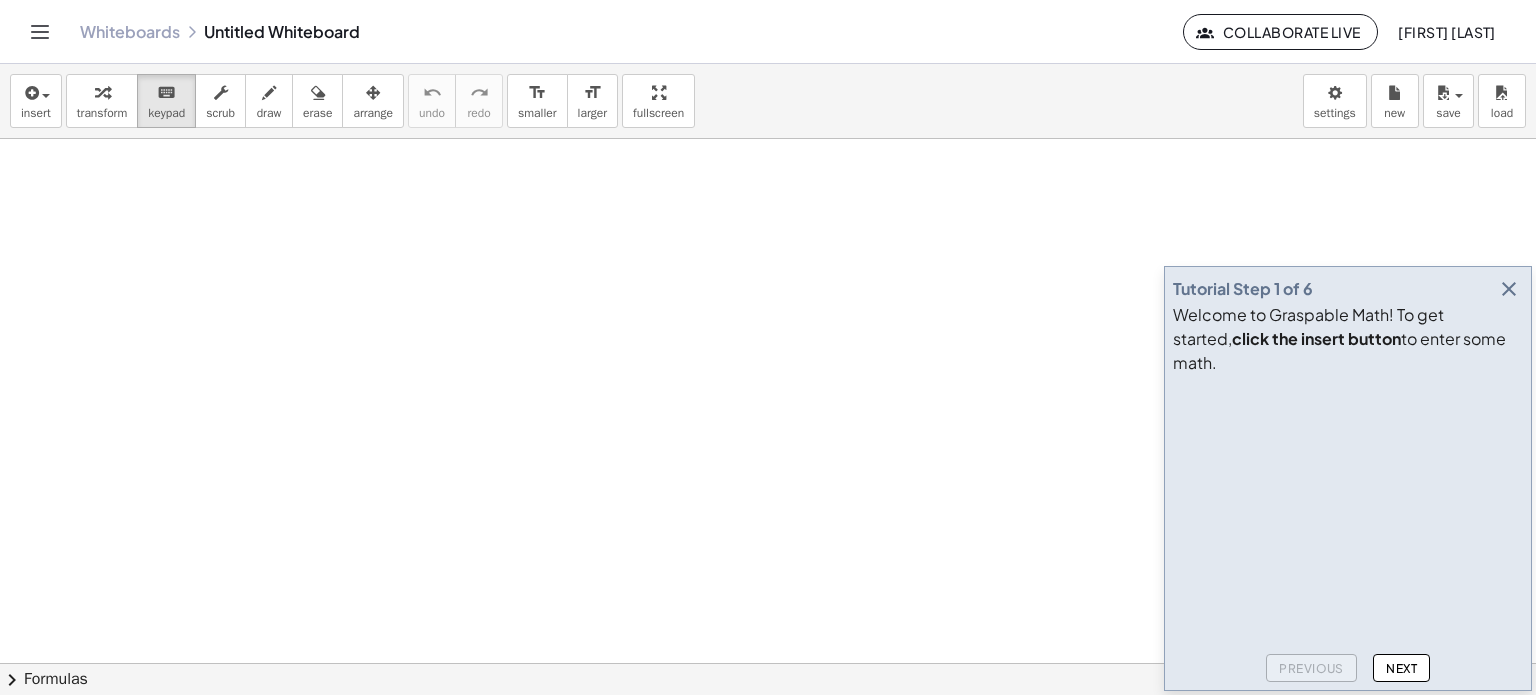 click at bounding box center (1323, 458) 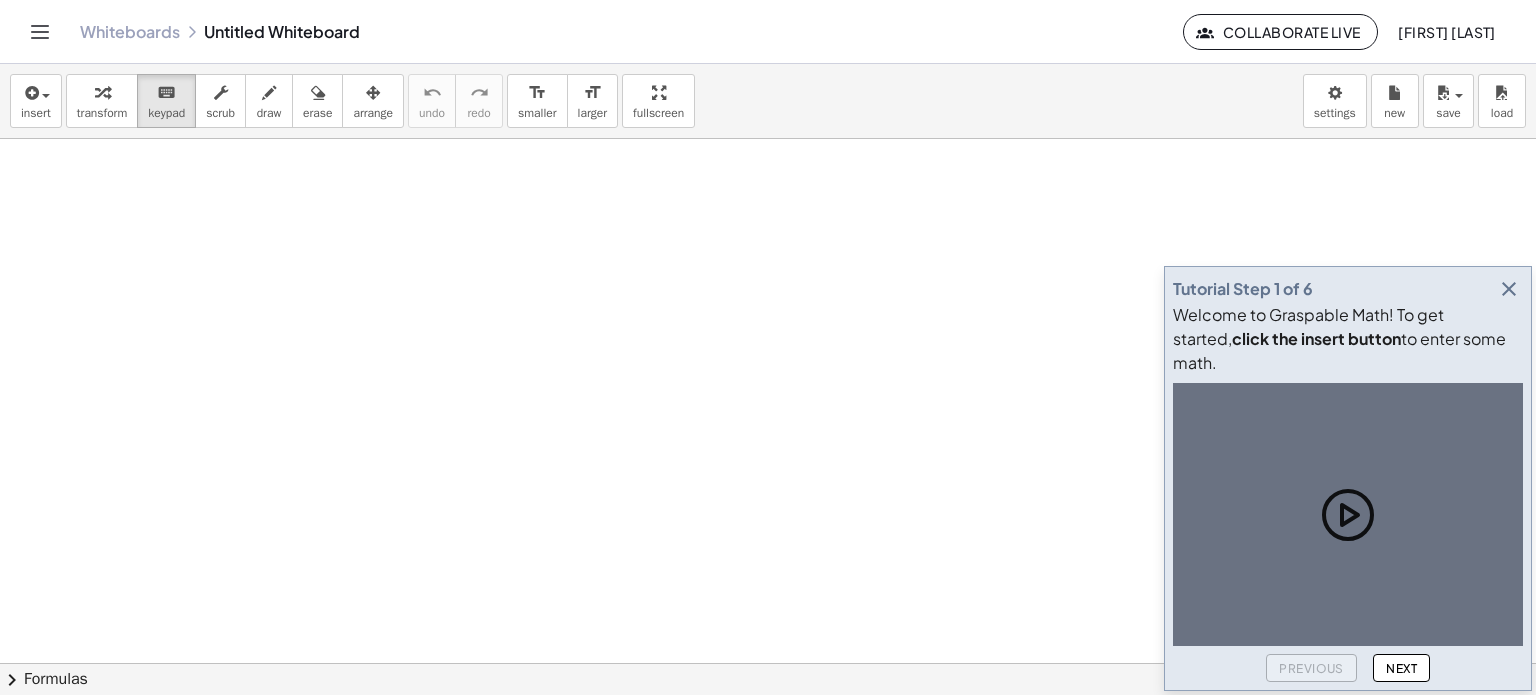 click at bounding box center [1348, 514] 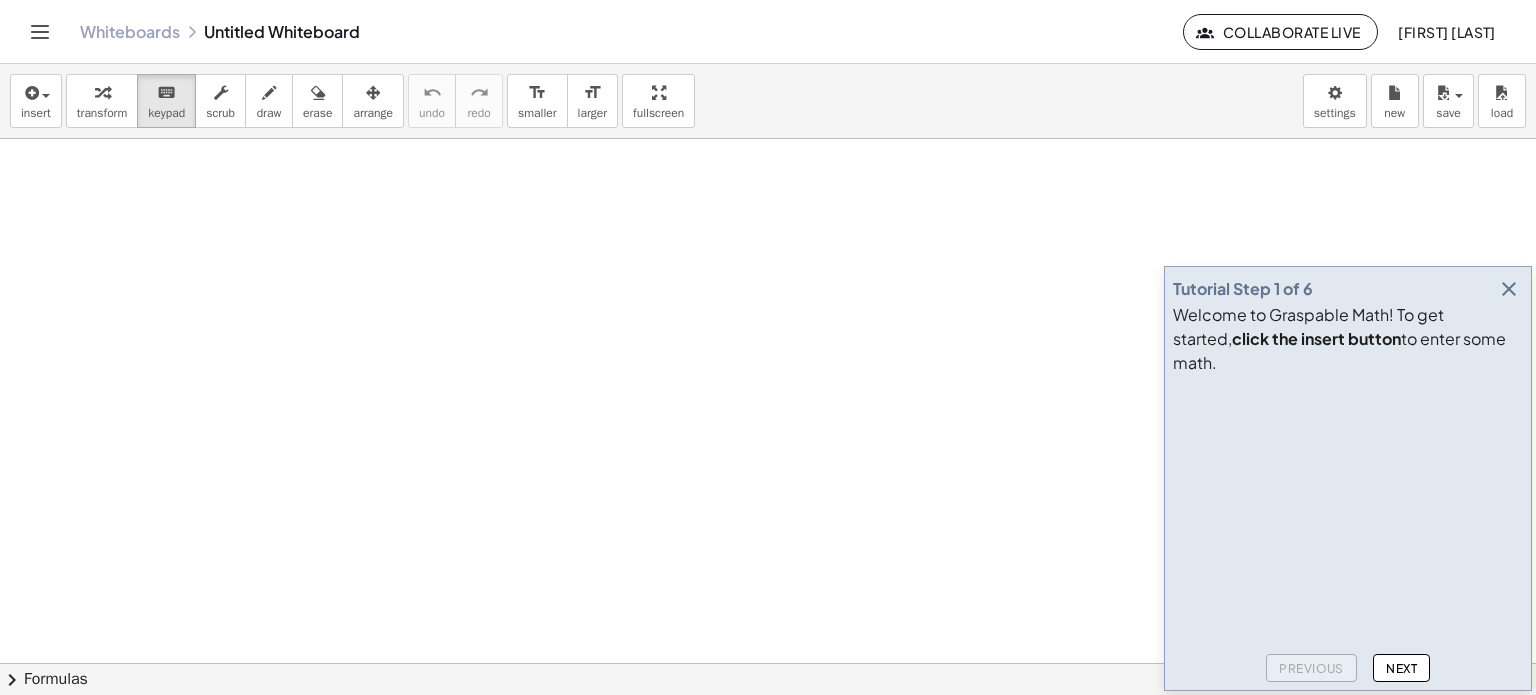 click on "Next" 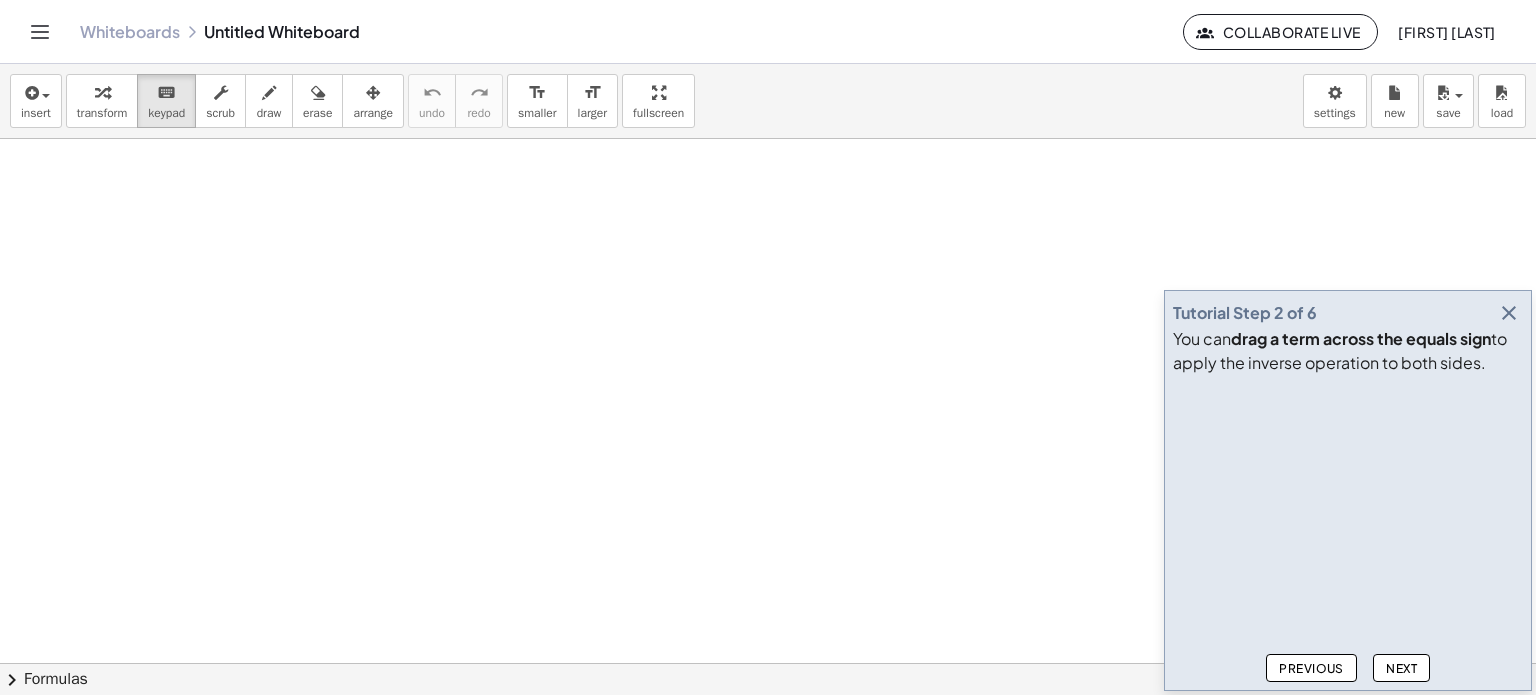 click on "Next" 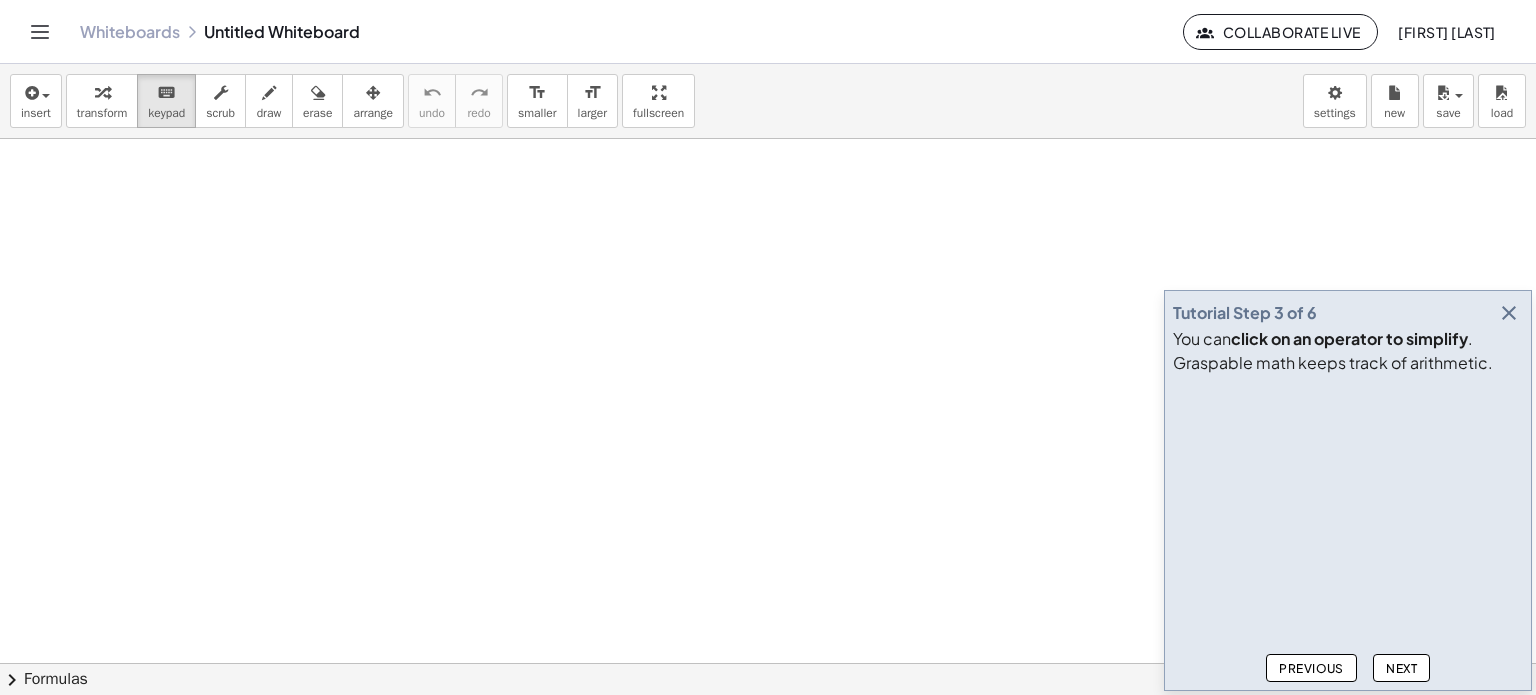 click on "Next" 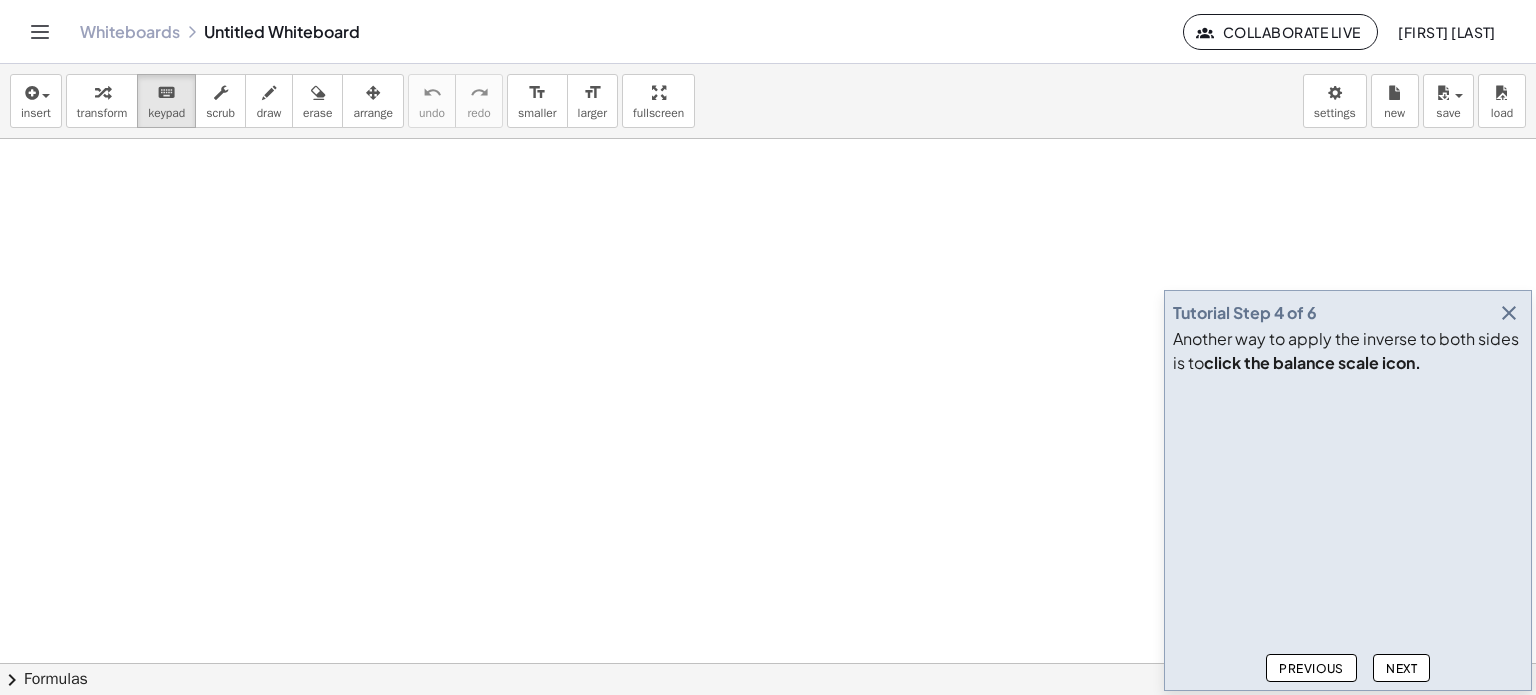 click on "Next" 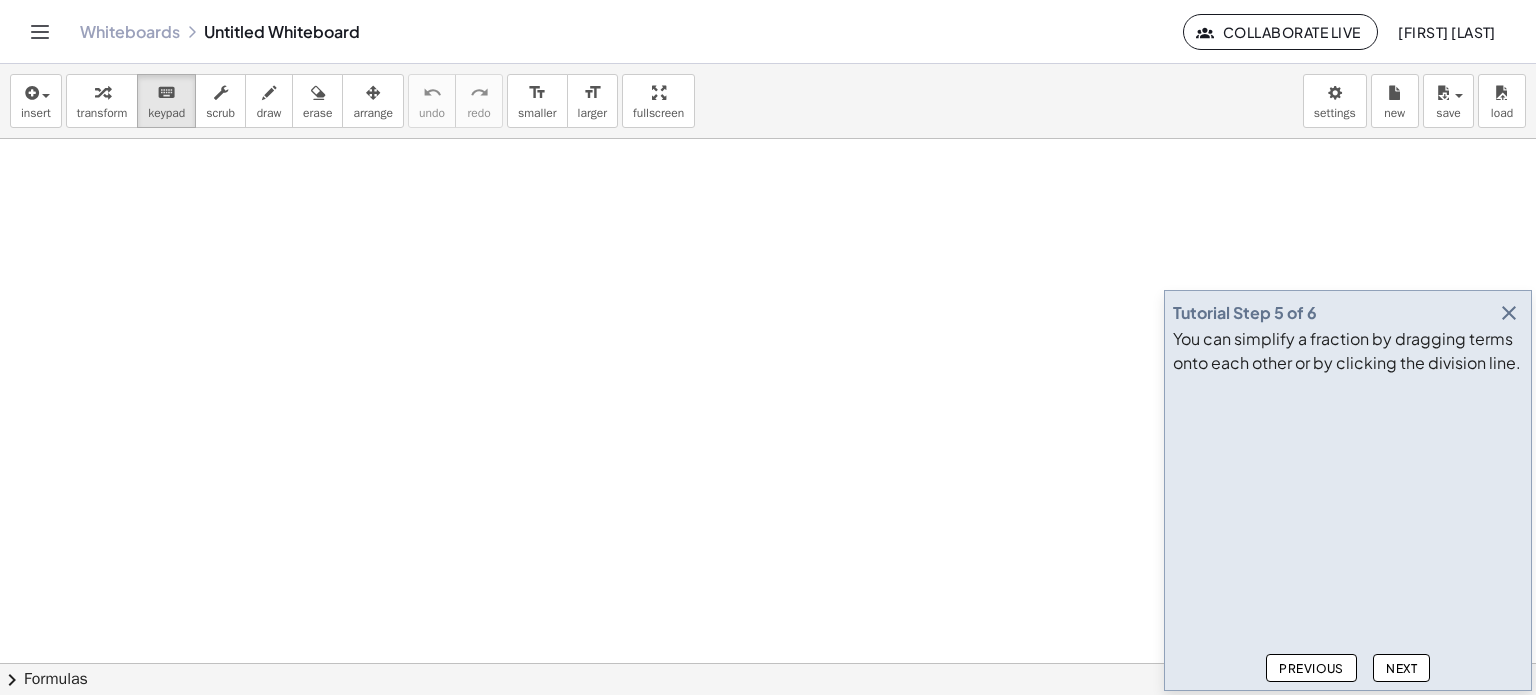 click on "Next" 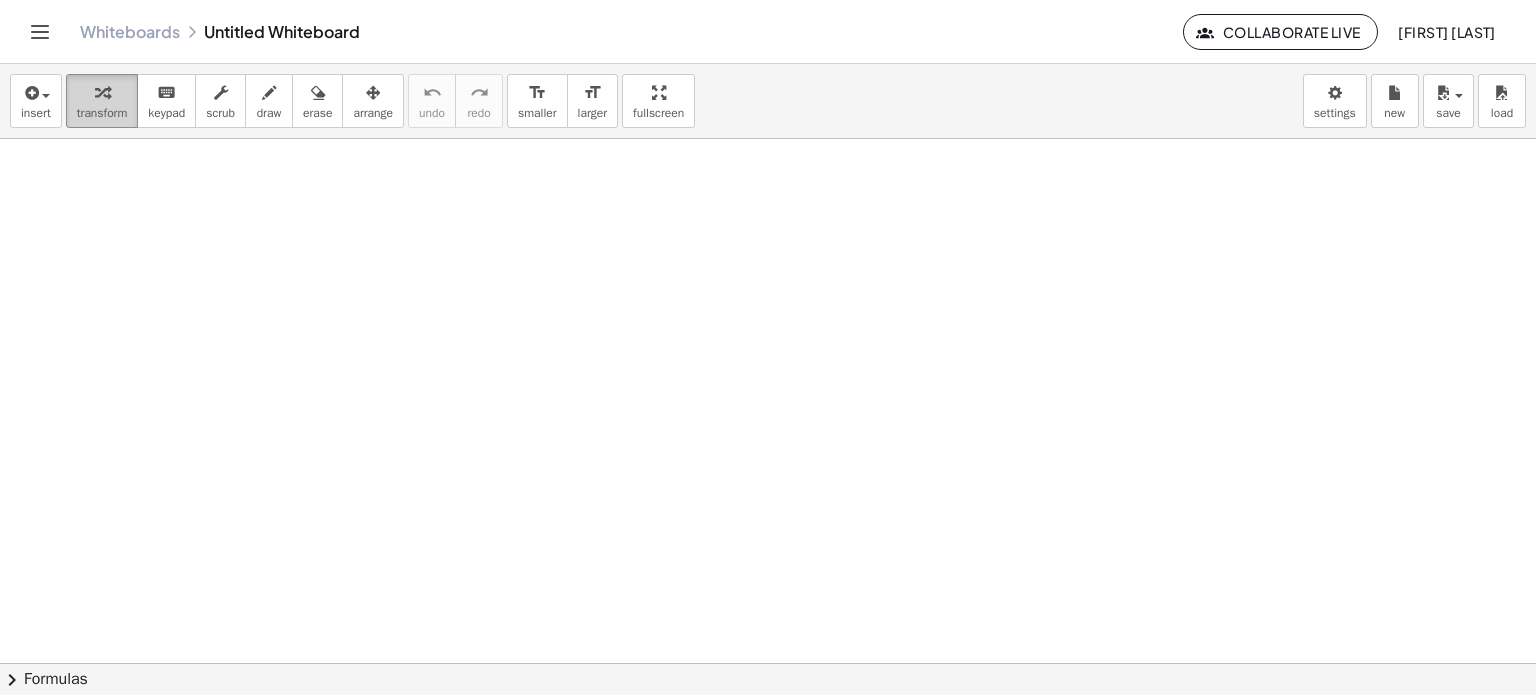 click at bounding box center (102, 92) 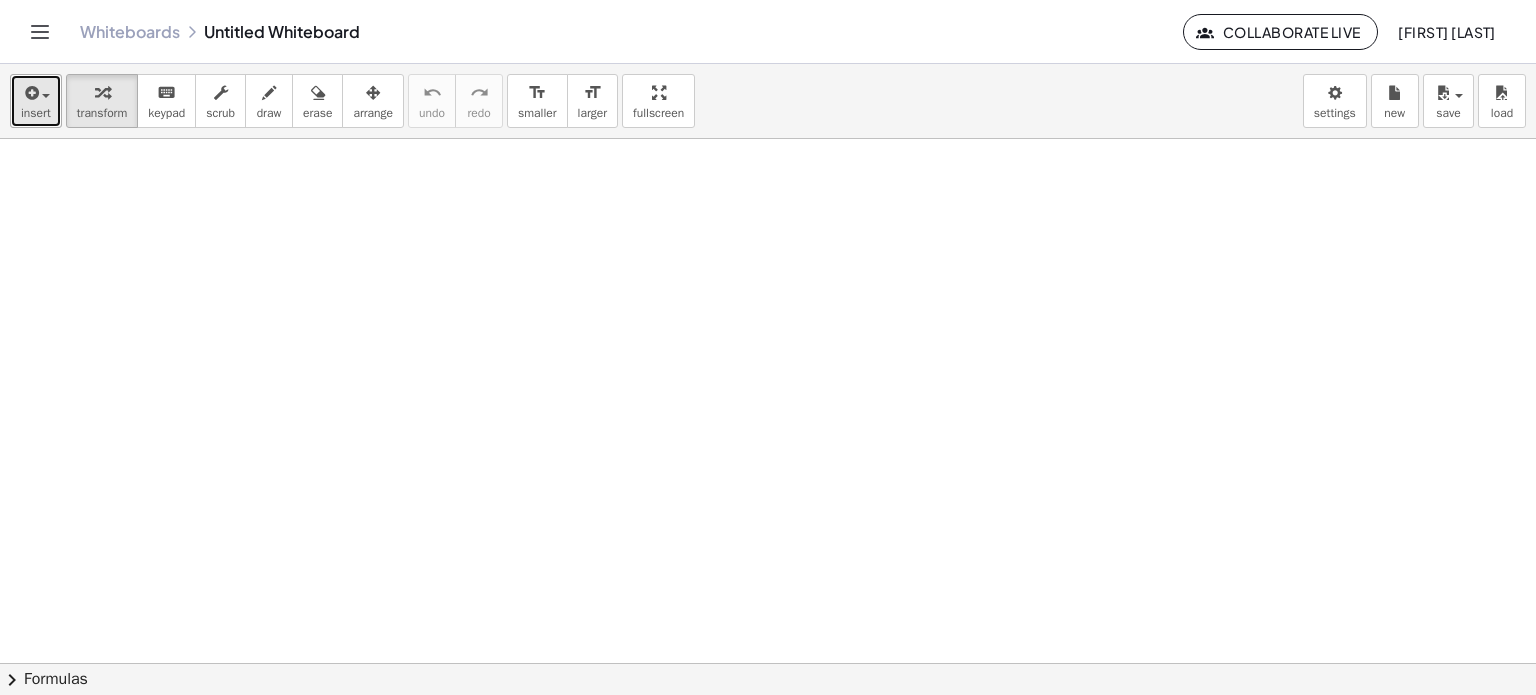 click at bounding box center (30, 93) 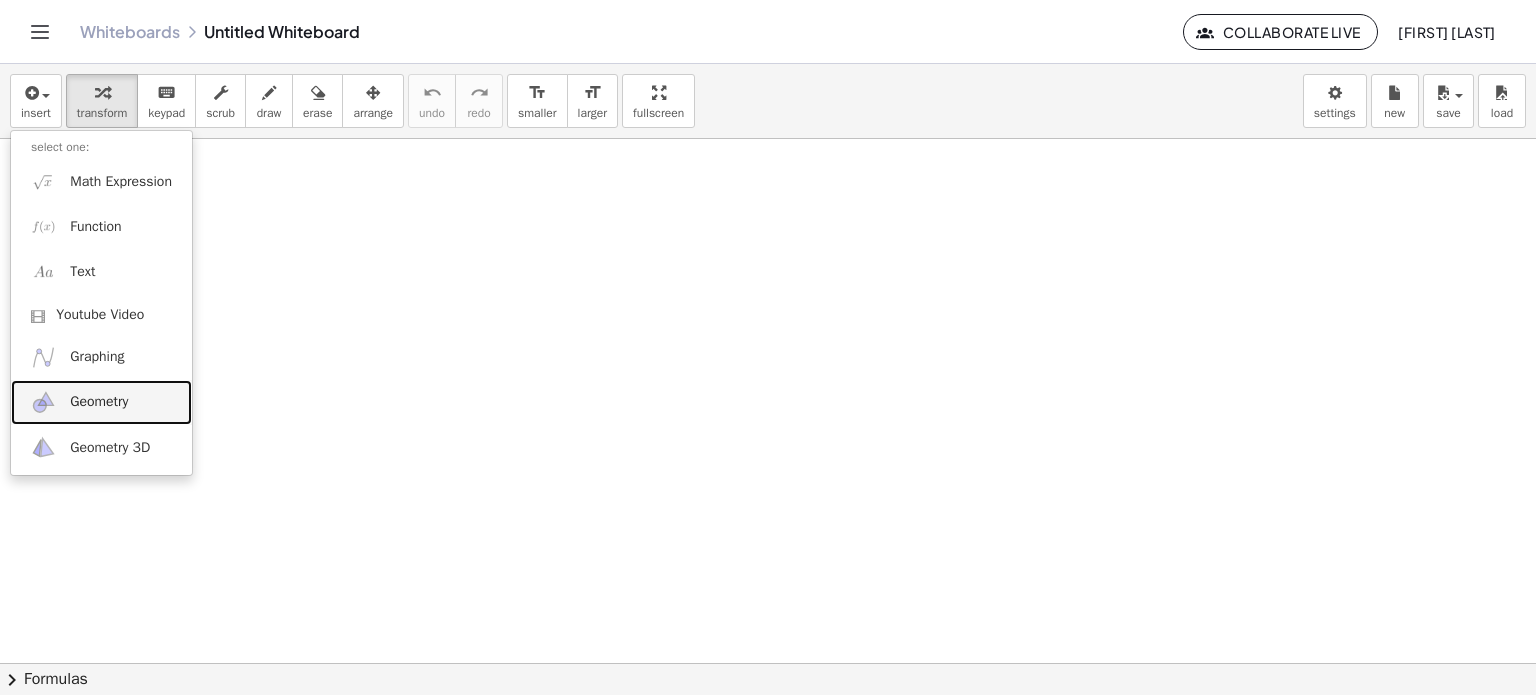 click on "Geometry" at bounding box center [99, 402] 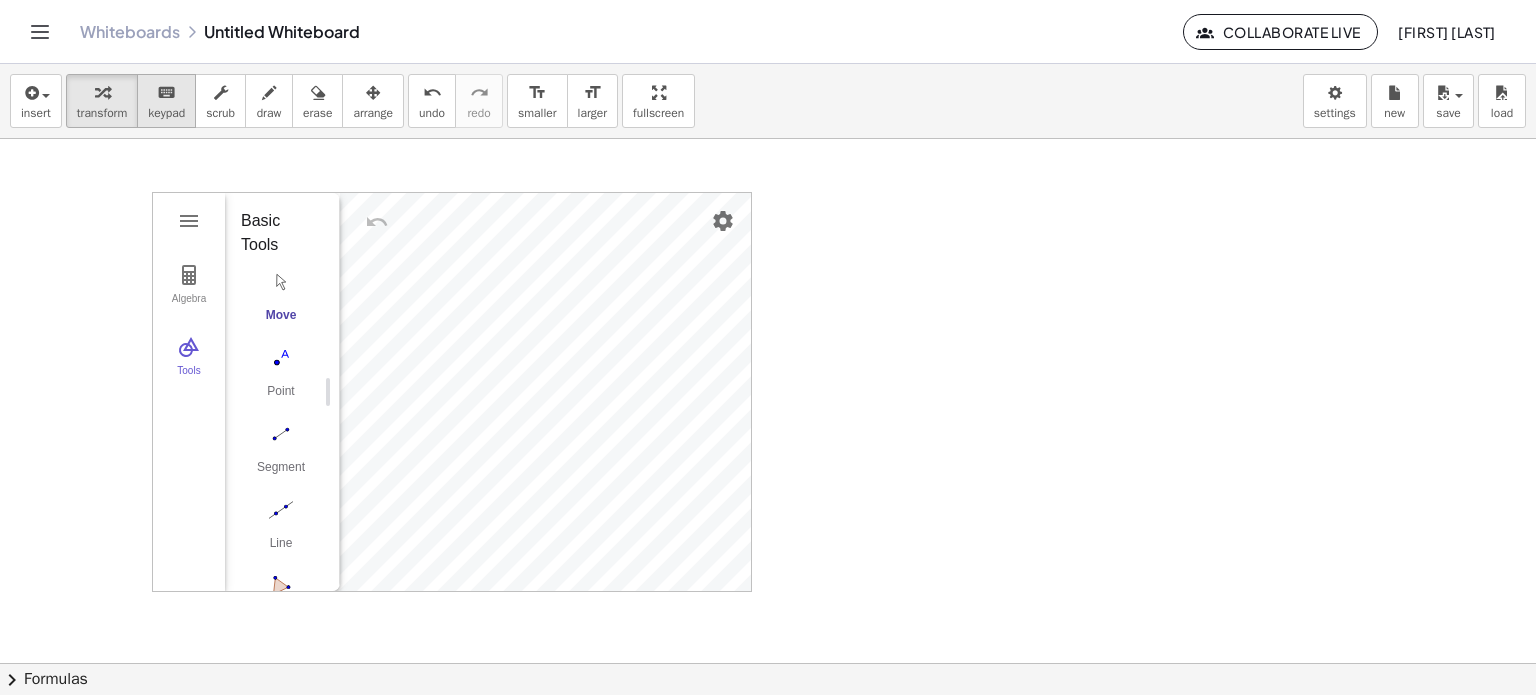 click on "keyboard keypad" at bounding box center [166, 101] 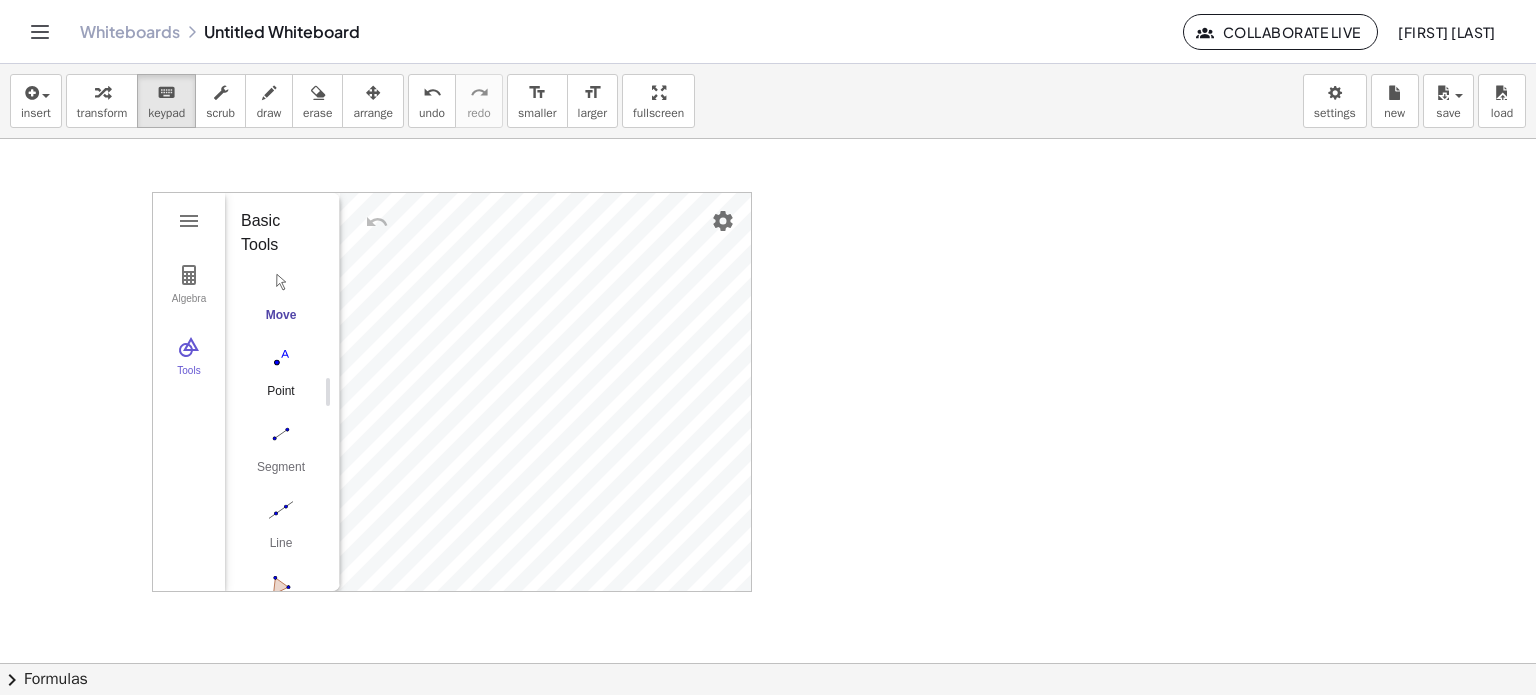 drag, startPoint x: 304, startPoint y: 414, endPoint x: 295, endPoint y: 340, distance: 74.54529 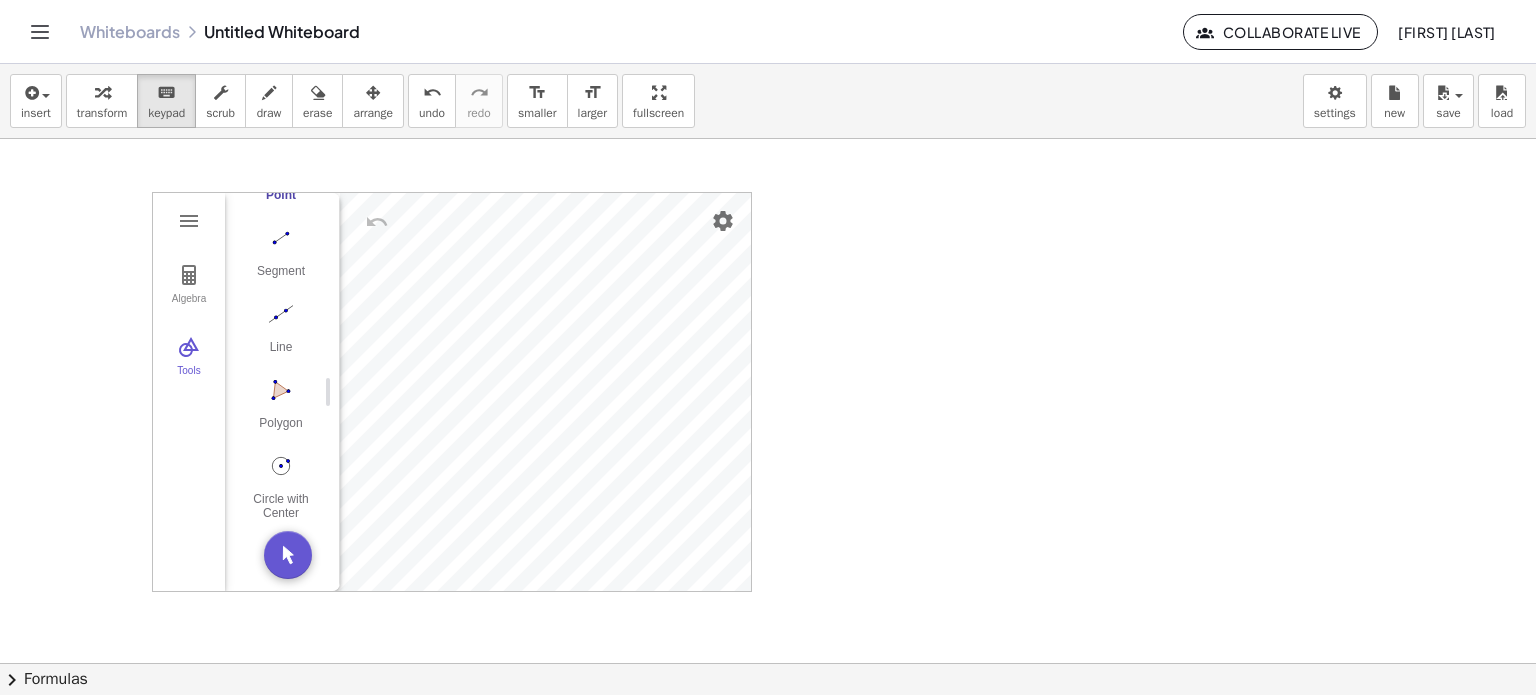 scroll, scrollTop: 206, scrollLeft: 0, axis: vertical 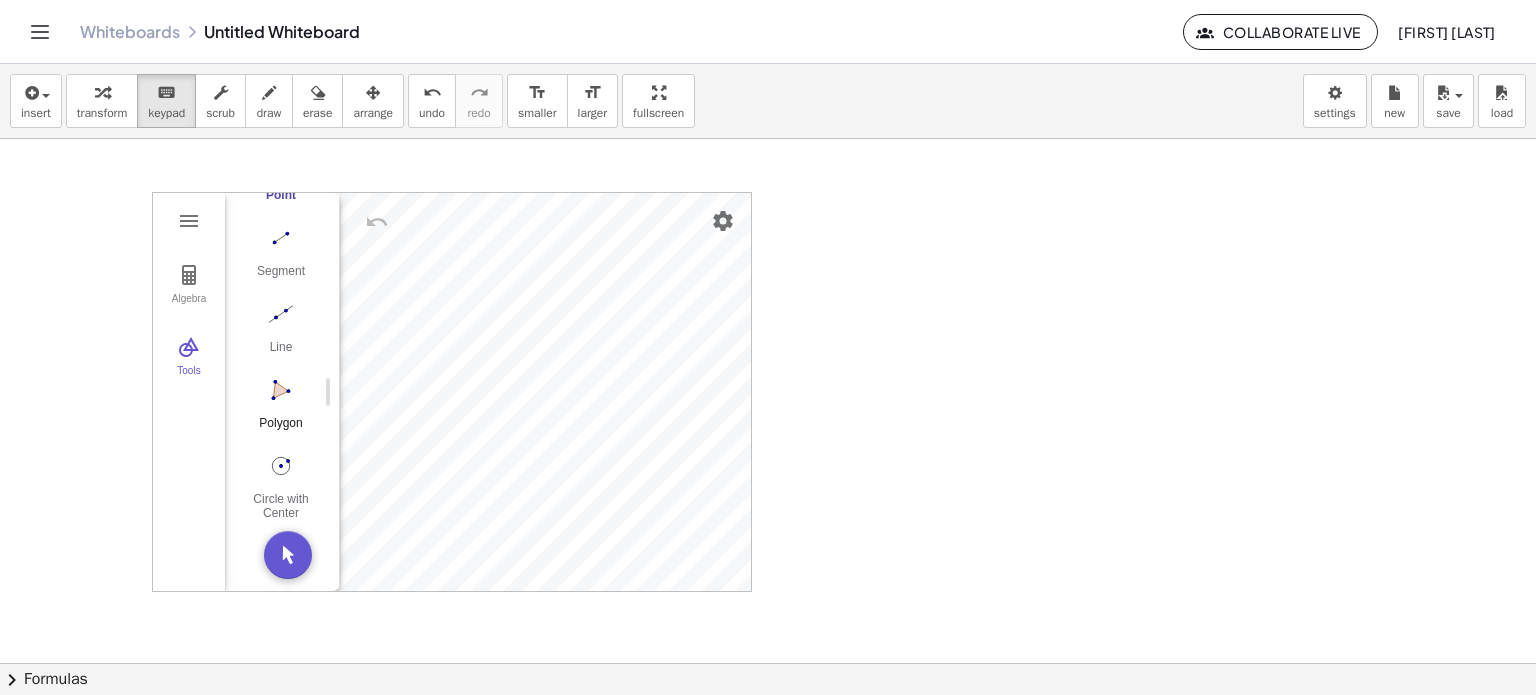click on "Polygon" at bounding box center (281, 409) 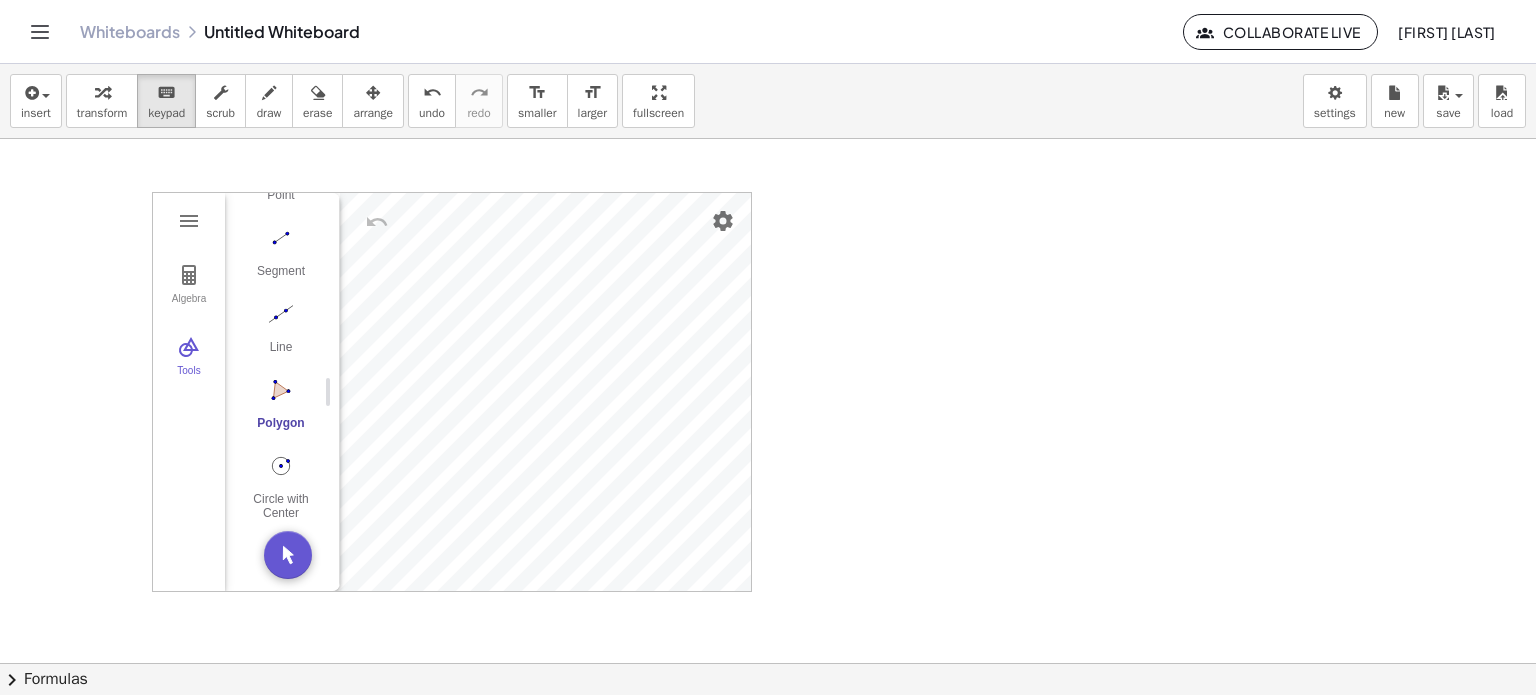 click on "Polygon" at bounding box center [281, 409] 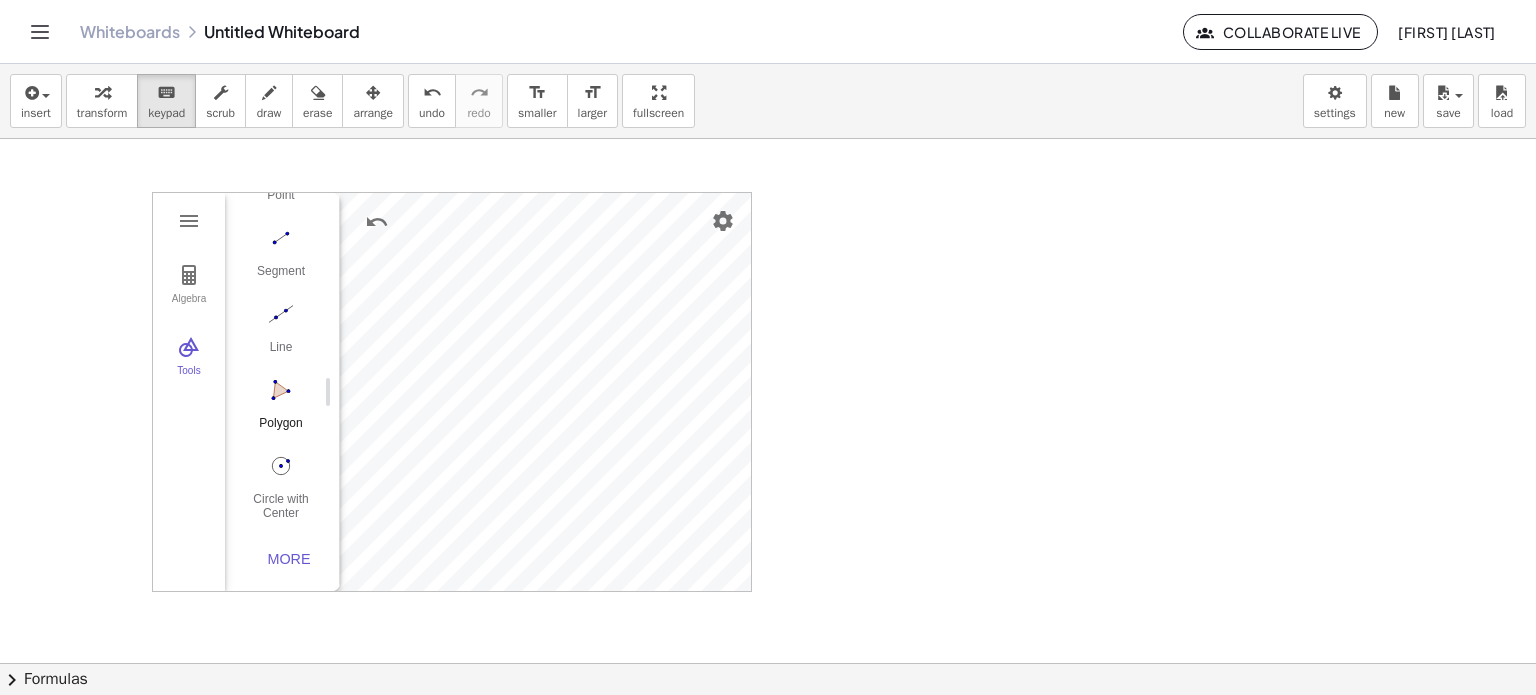 click at bounding box center (281, 390) 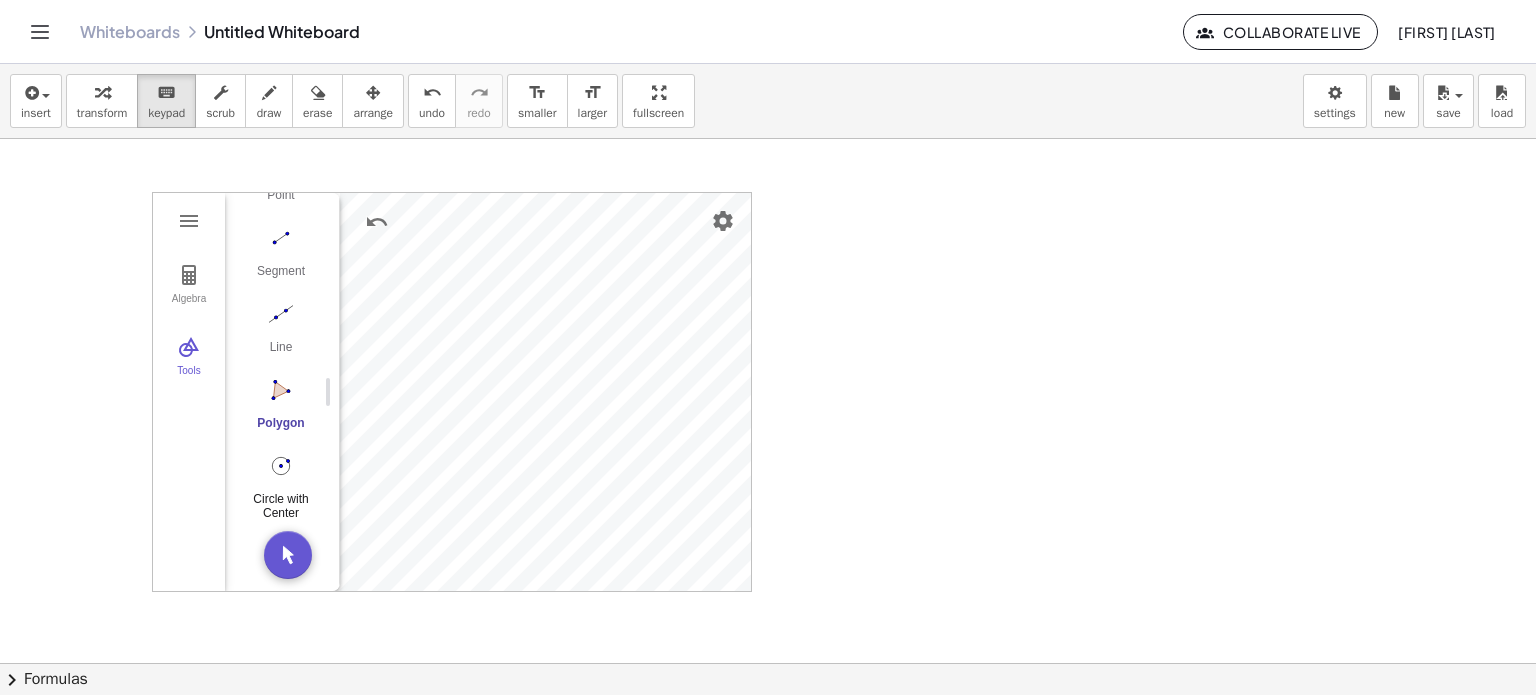 click at bounding box center (281, 466) 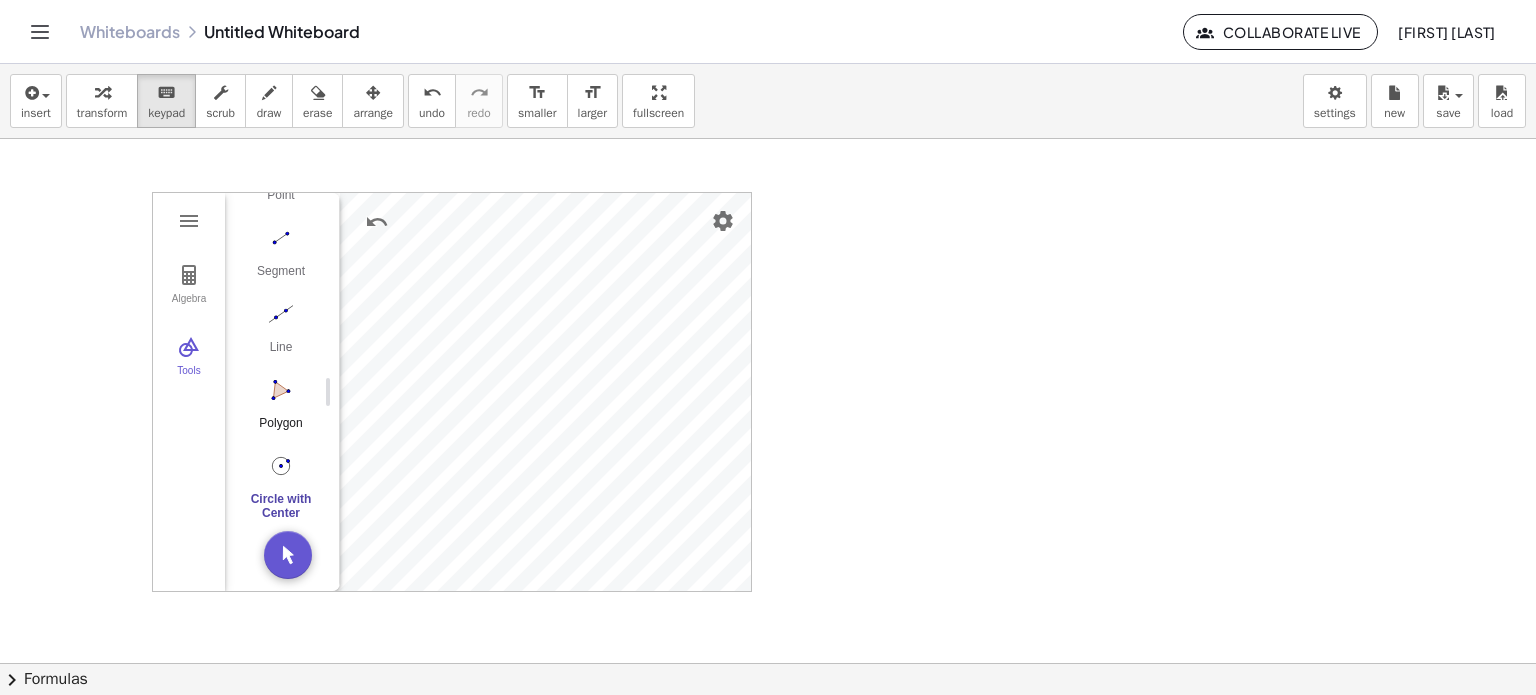 click at bounding box center (281, 390) 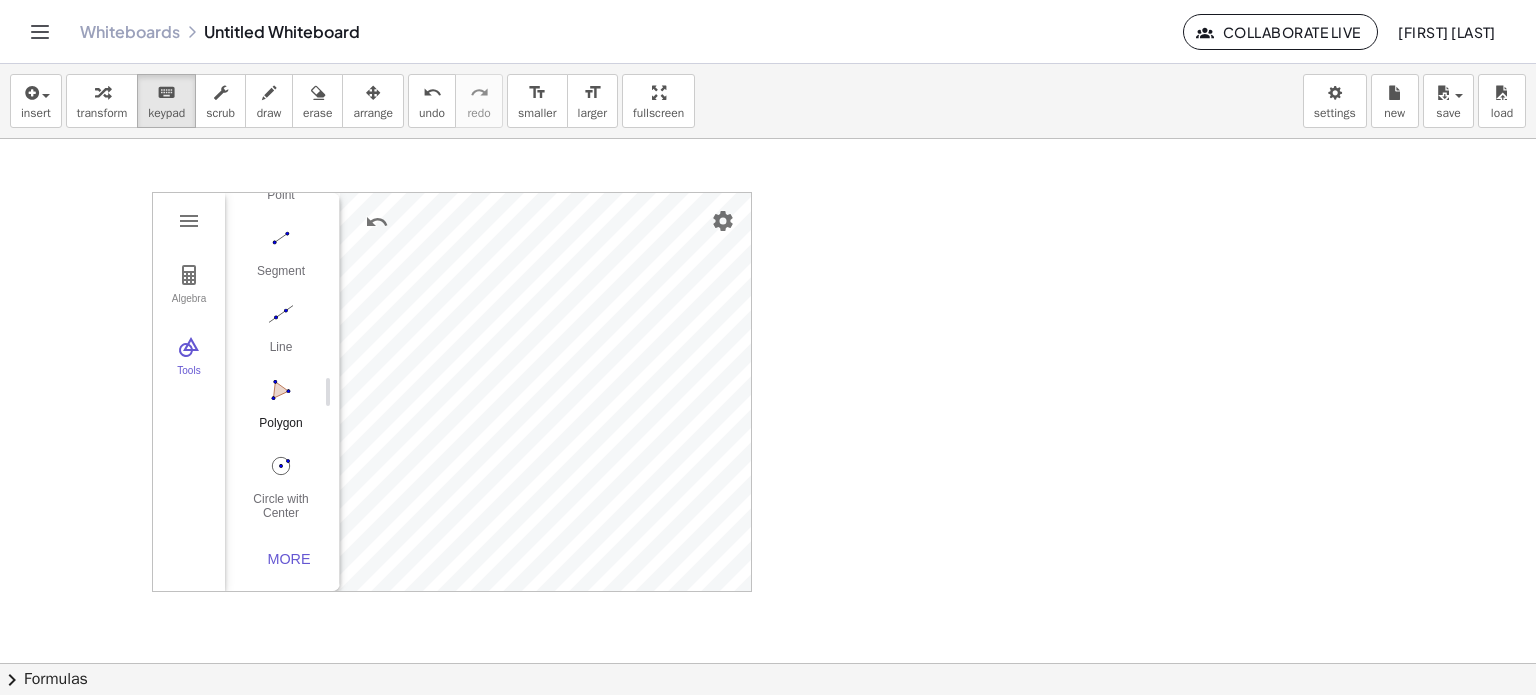 click at bounding box center (281, 390) 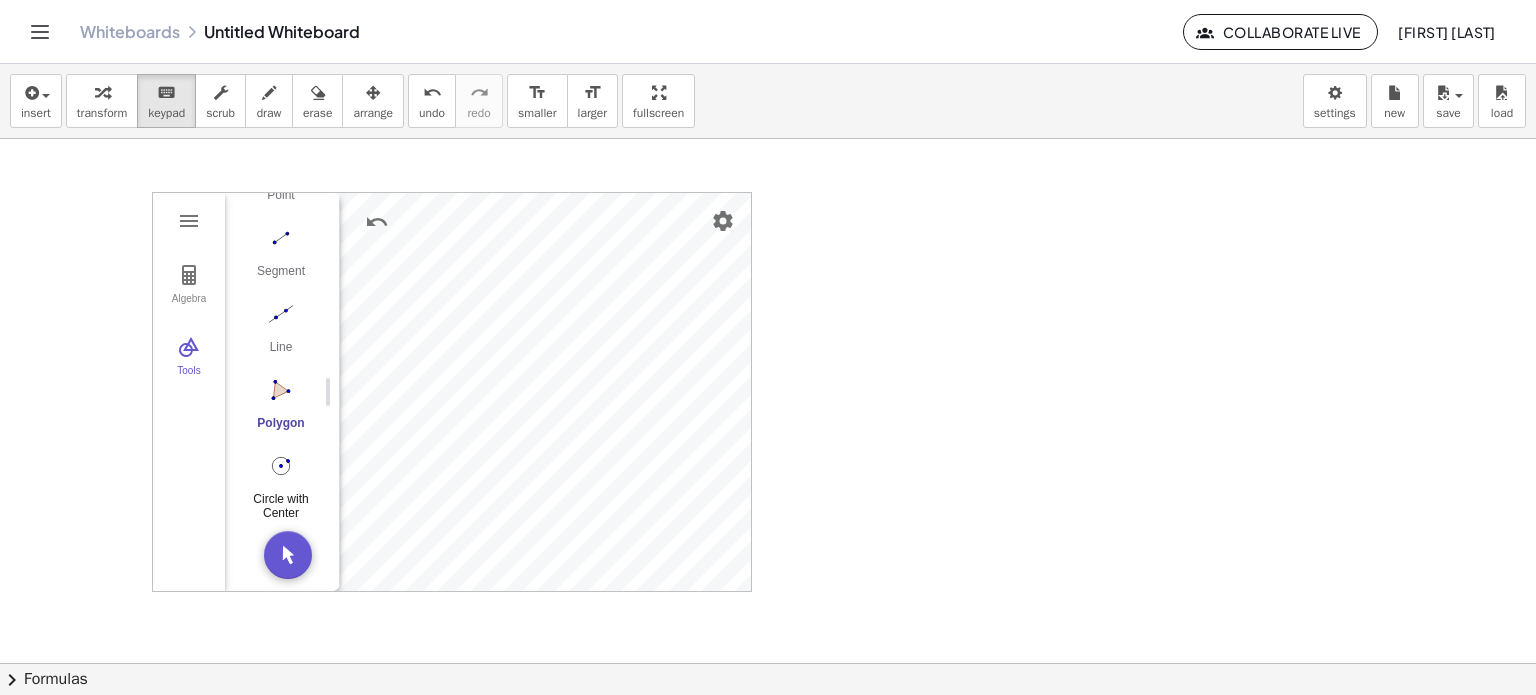 click at bounding box center (281, 466) 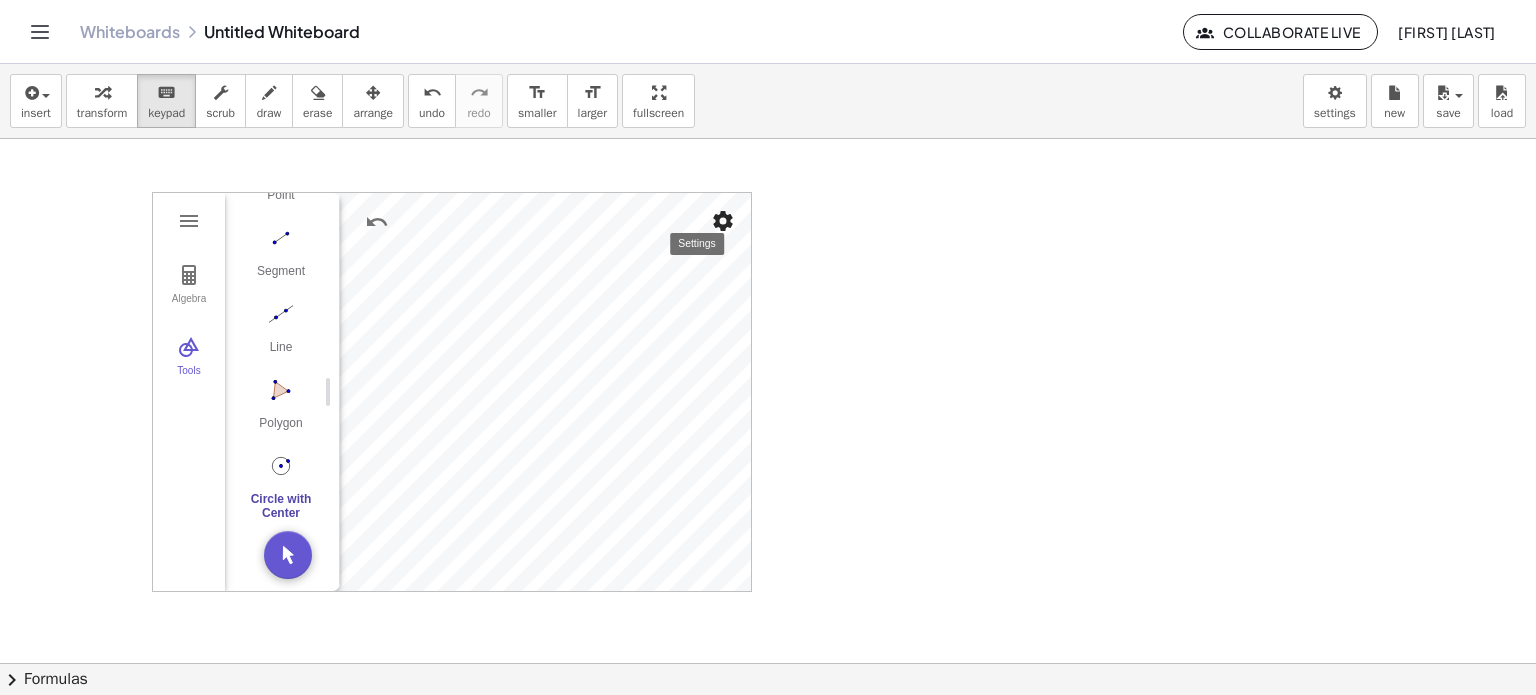 click at bounding box center [723, 221] 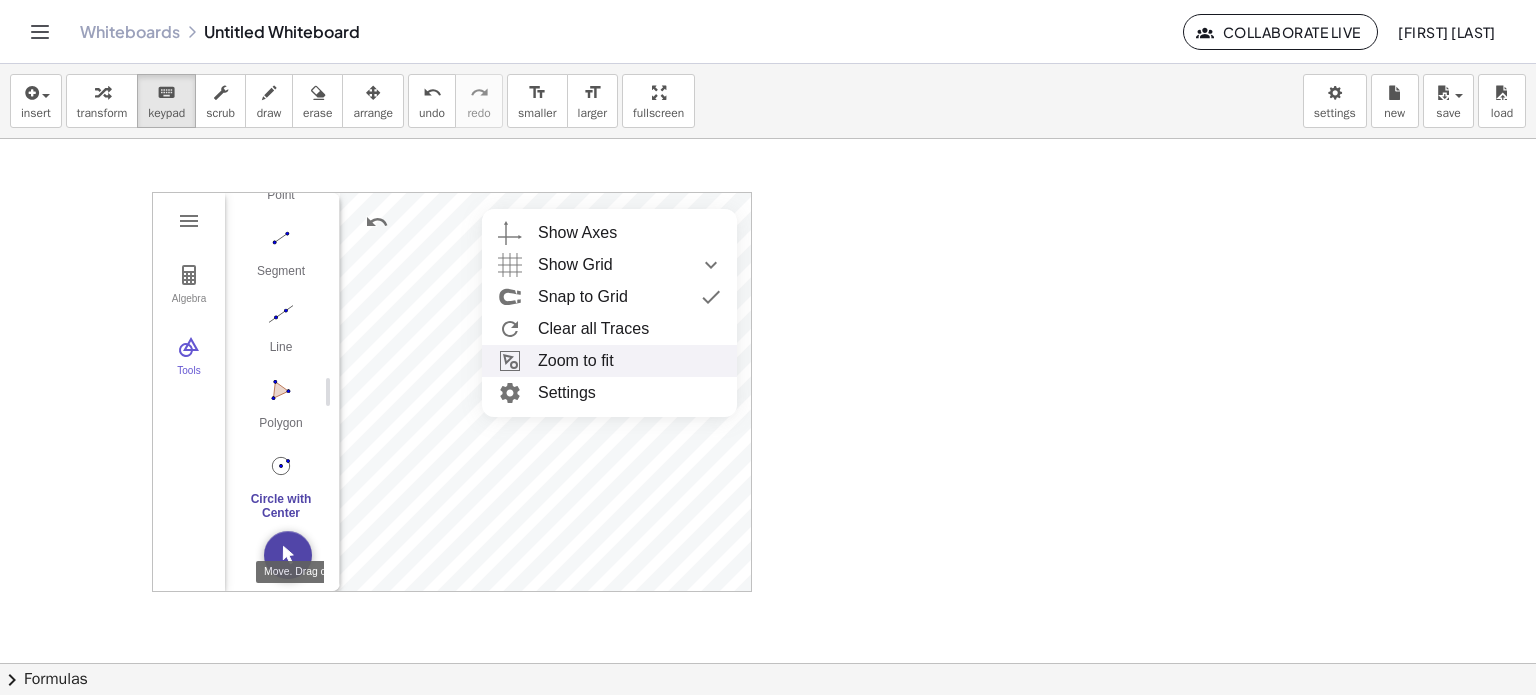 click at bounding box center [288, 555] 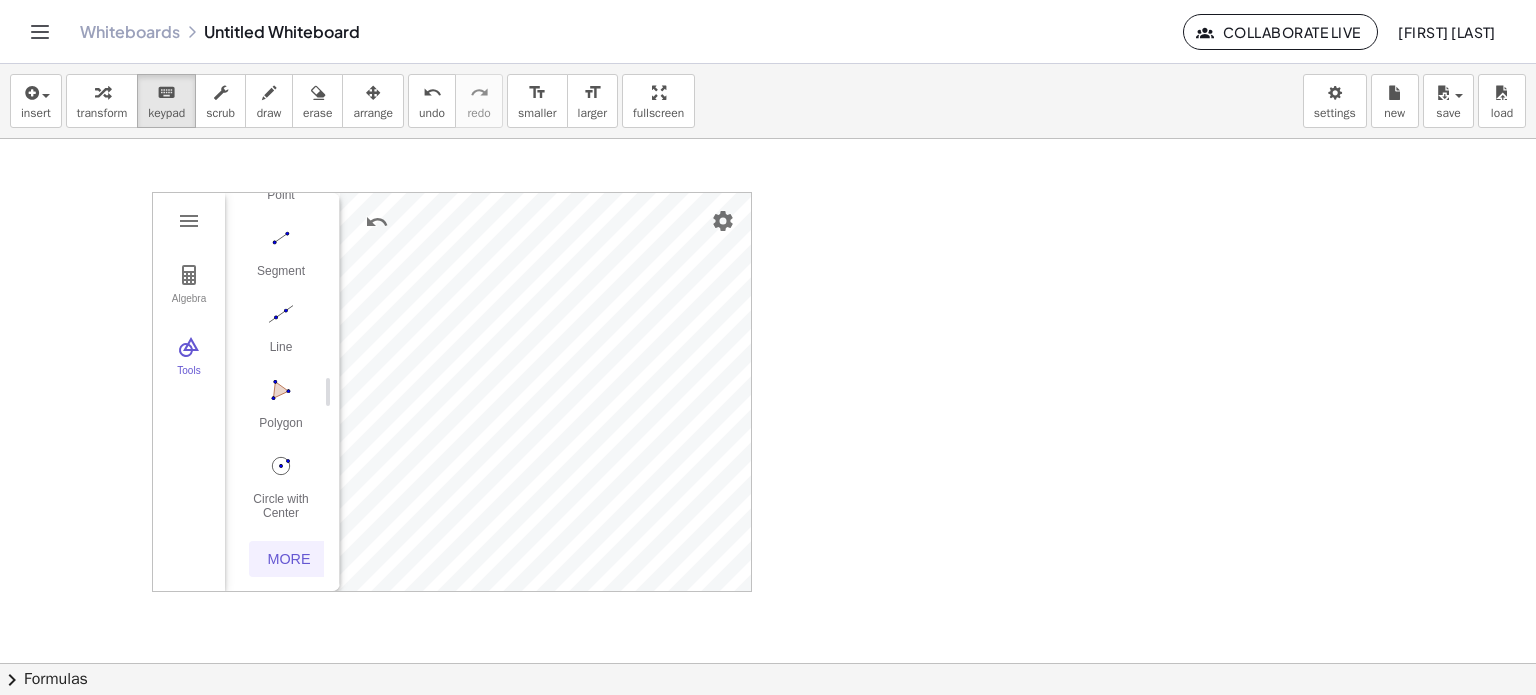 click on "More" at bounding box center [289, 559] 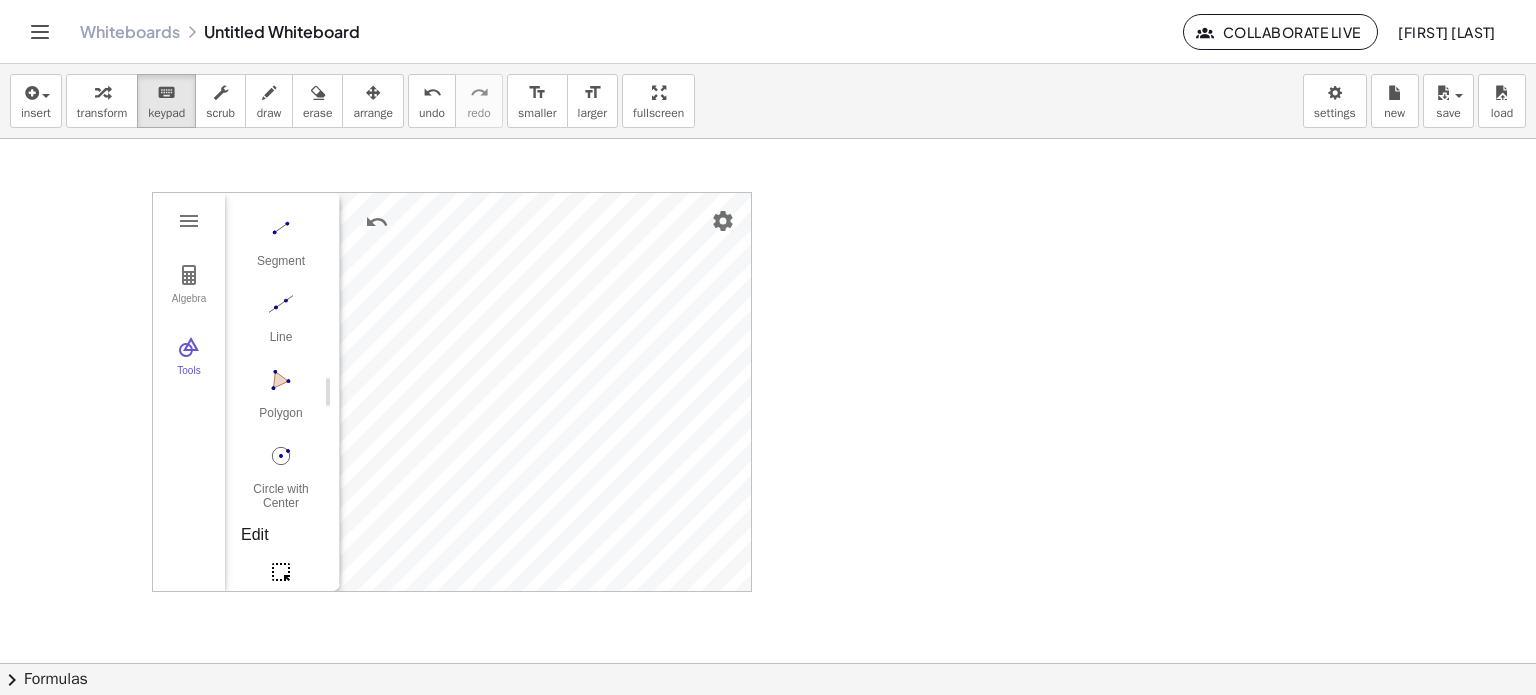 click at bounding box center (281, 572) 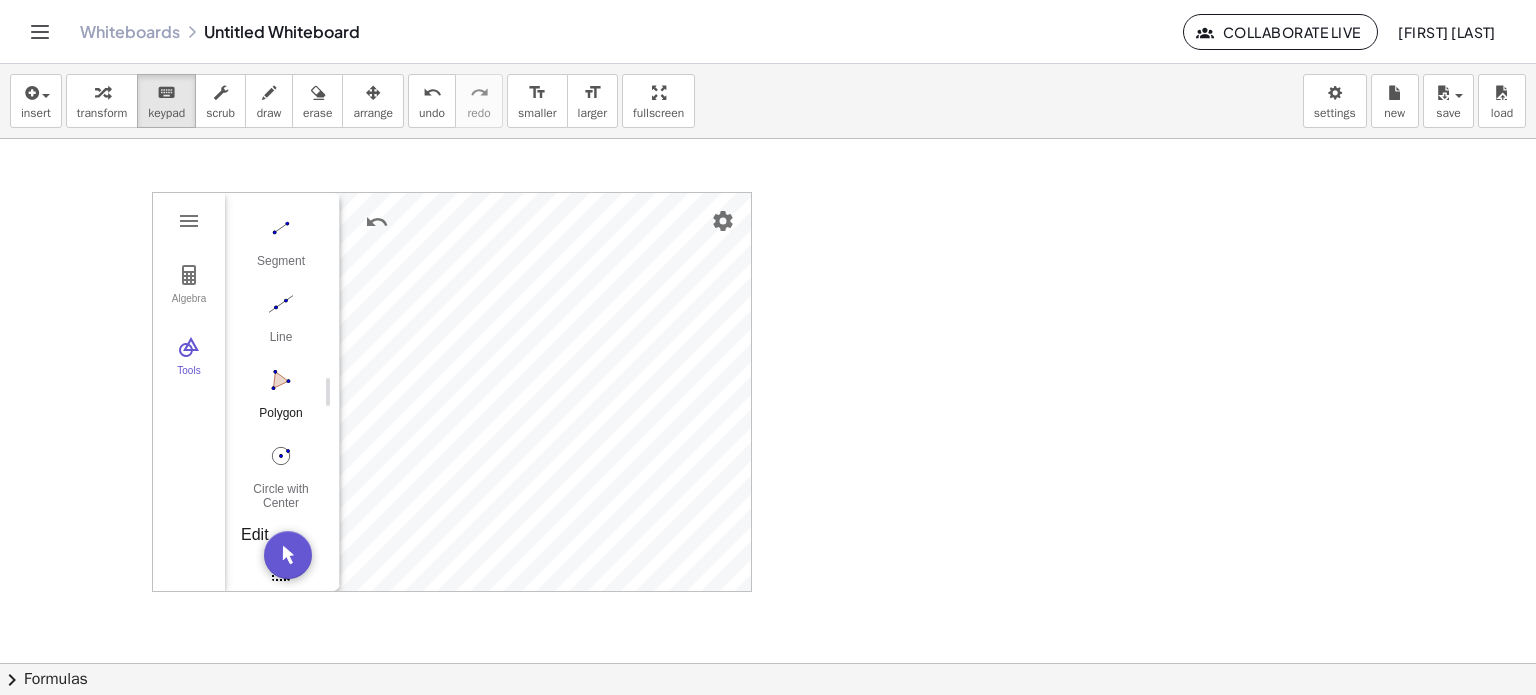 click at bounding box center [281, 380] 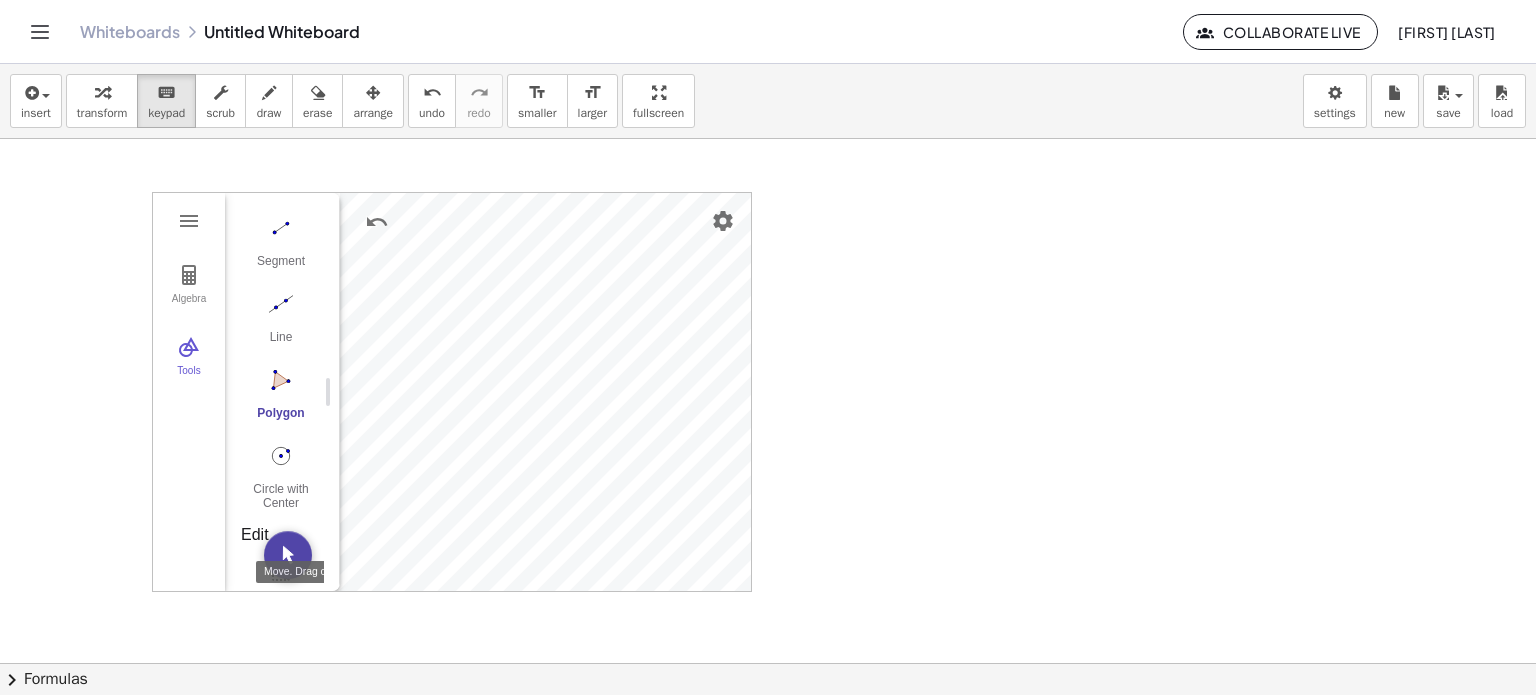 click at bounding box center [288, 555] 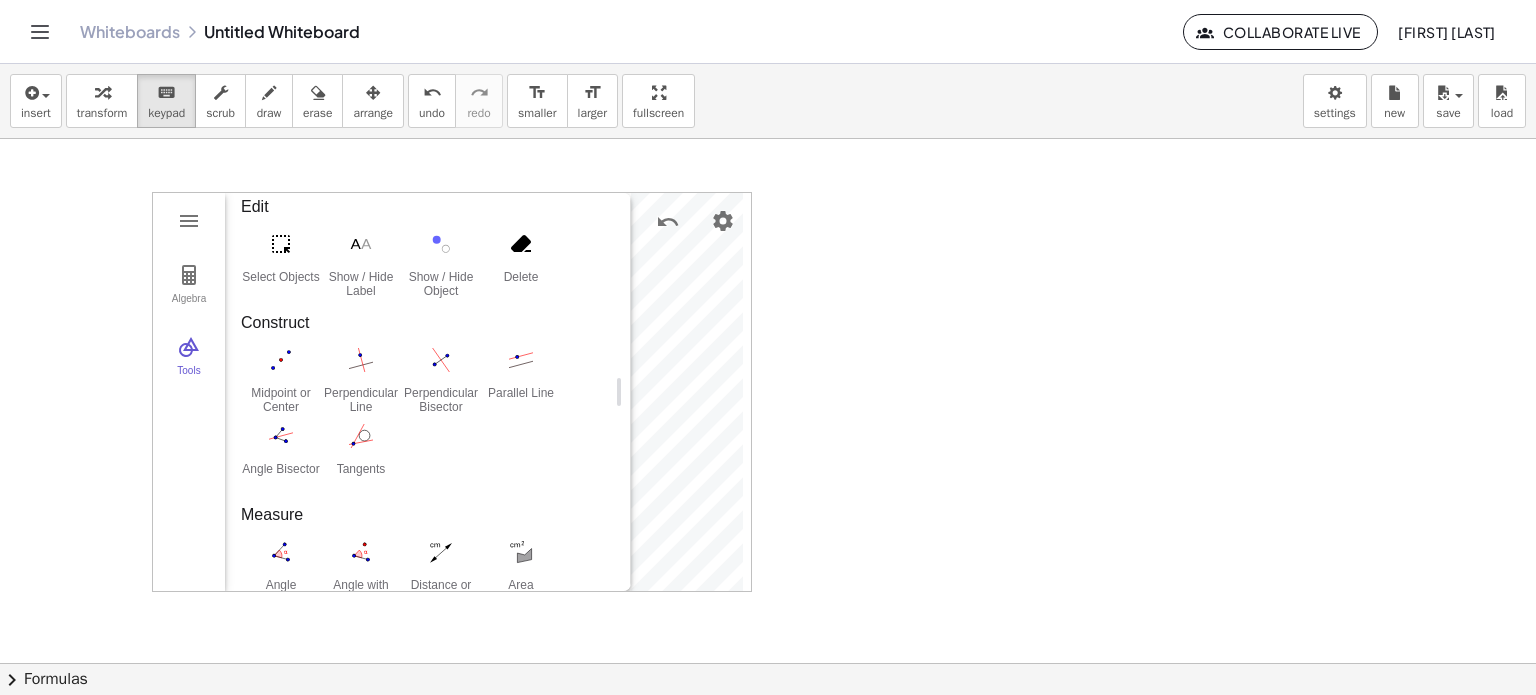 drag, startPoint x: 325, startPoint y: 390, endPoint x: 532, endPoint y: 427, distance: 210.28076 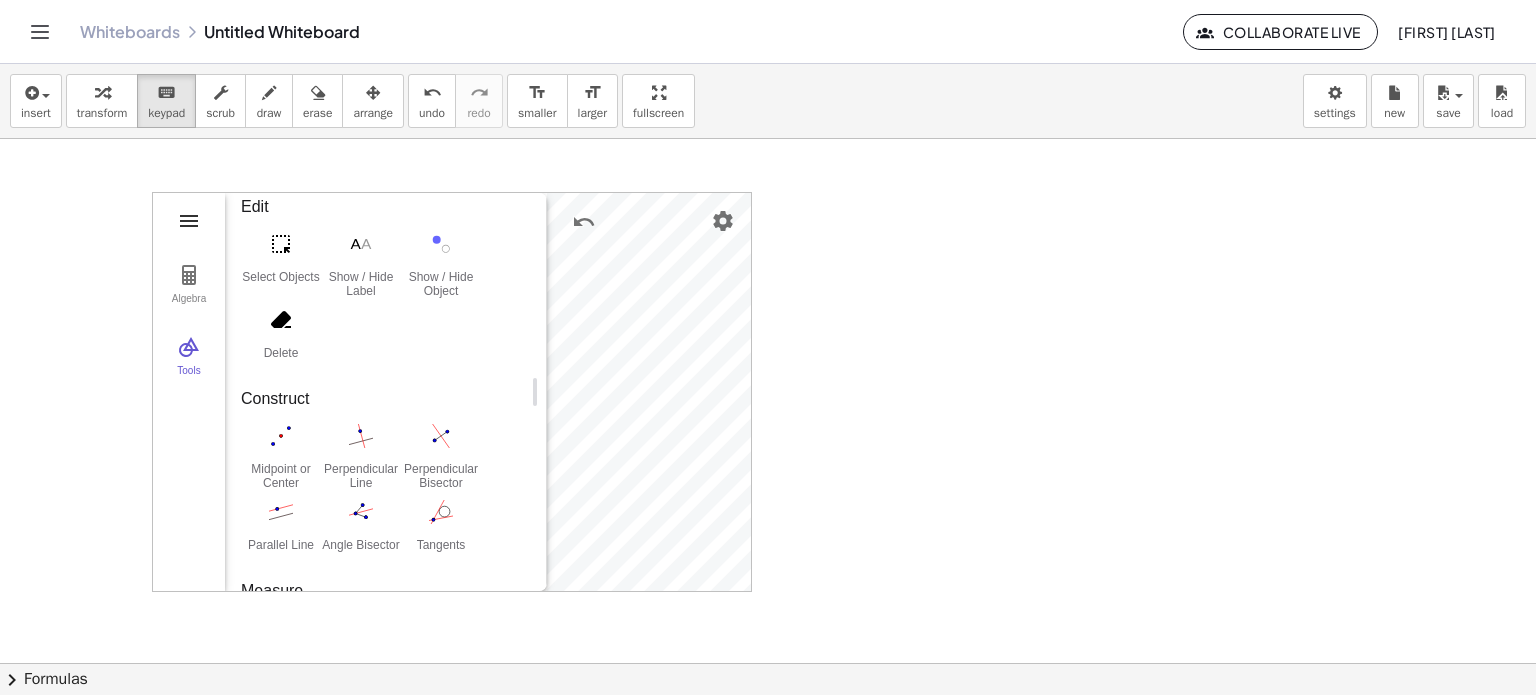 click at bounding box center (189, 221) 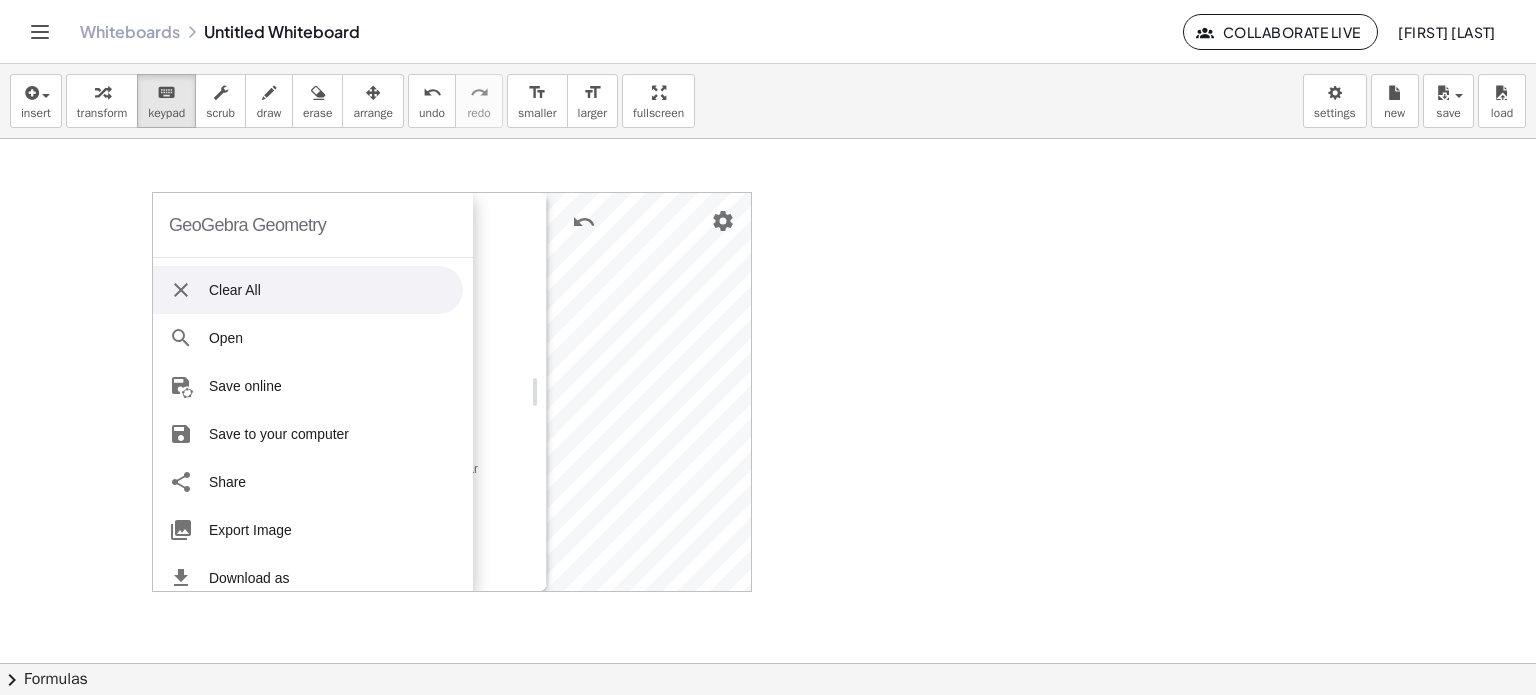 click on "GeoGebra Geometry" at bounding box center (247, 225) 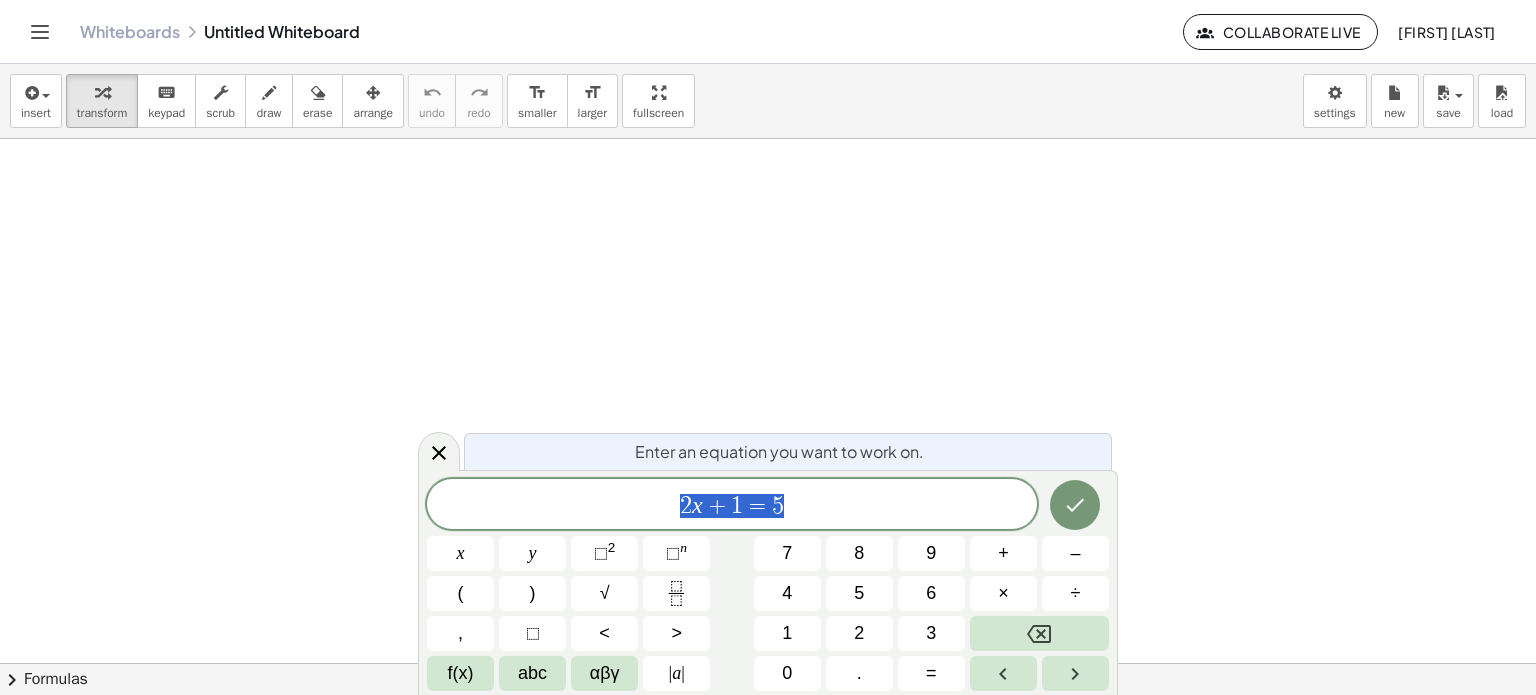 scroll, scrollTop: 0, scrollLeft: 0, axis: both 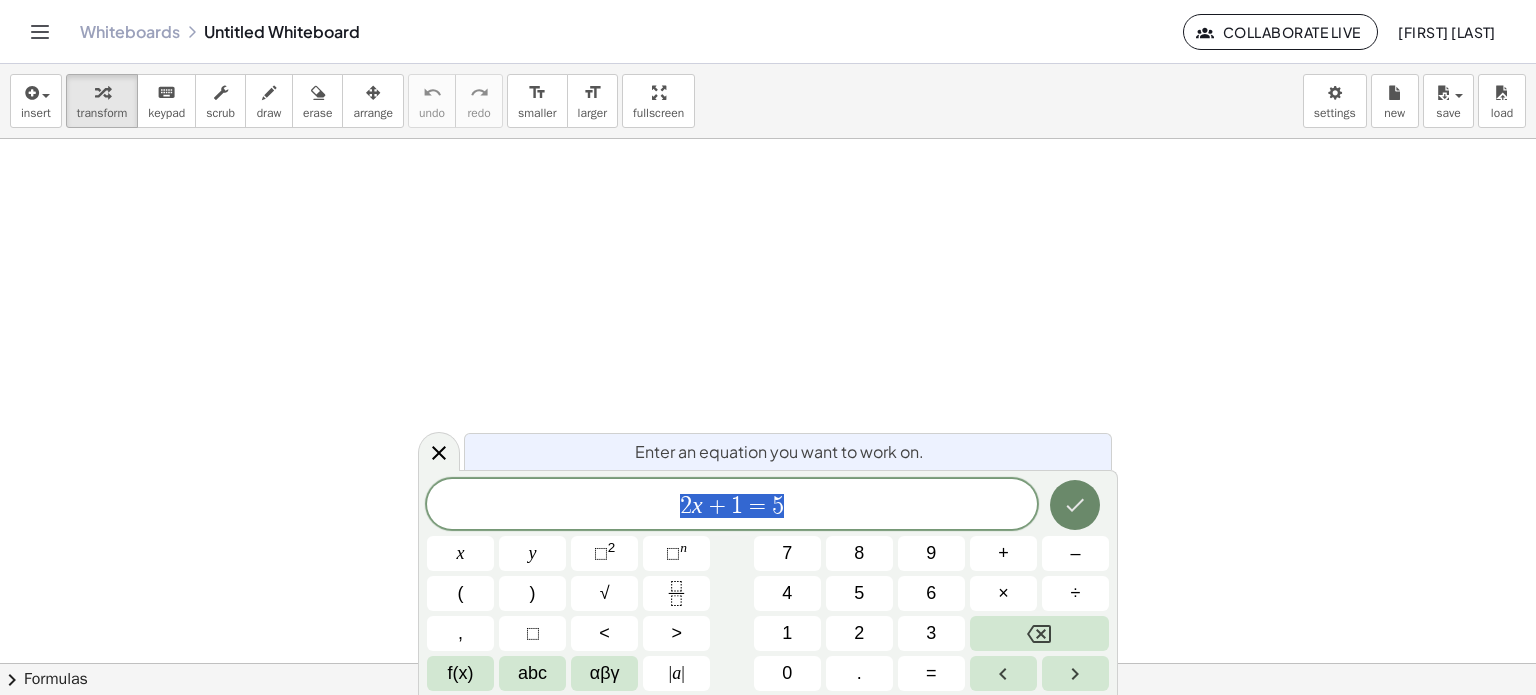 click 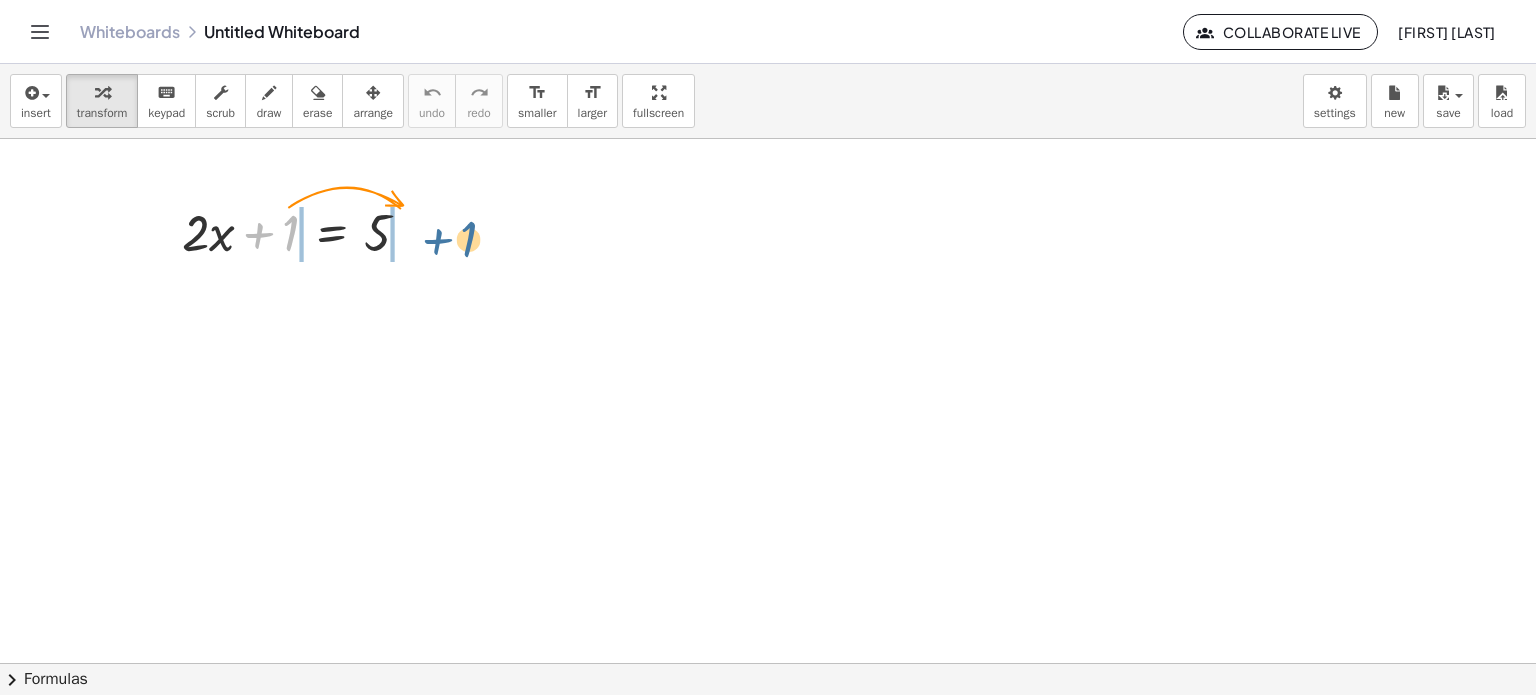 drag, startPoint x: 280, startPoint y: 237, endPoint x: 497, endPoint y: 255, distance: 217.74527 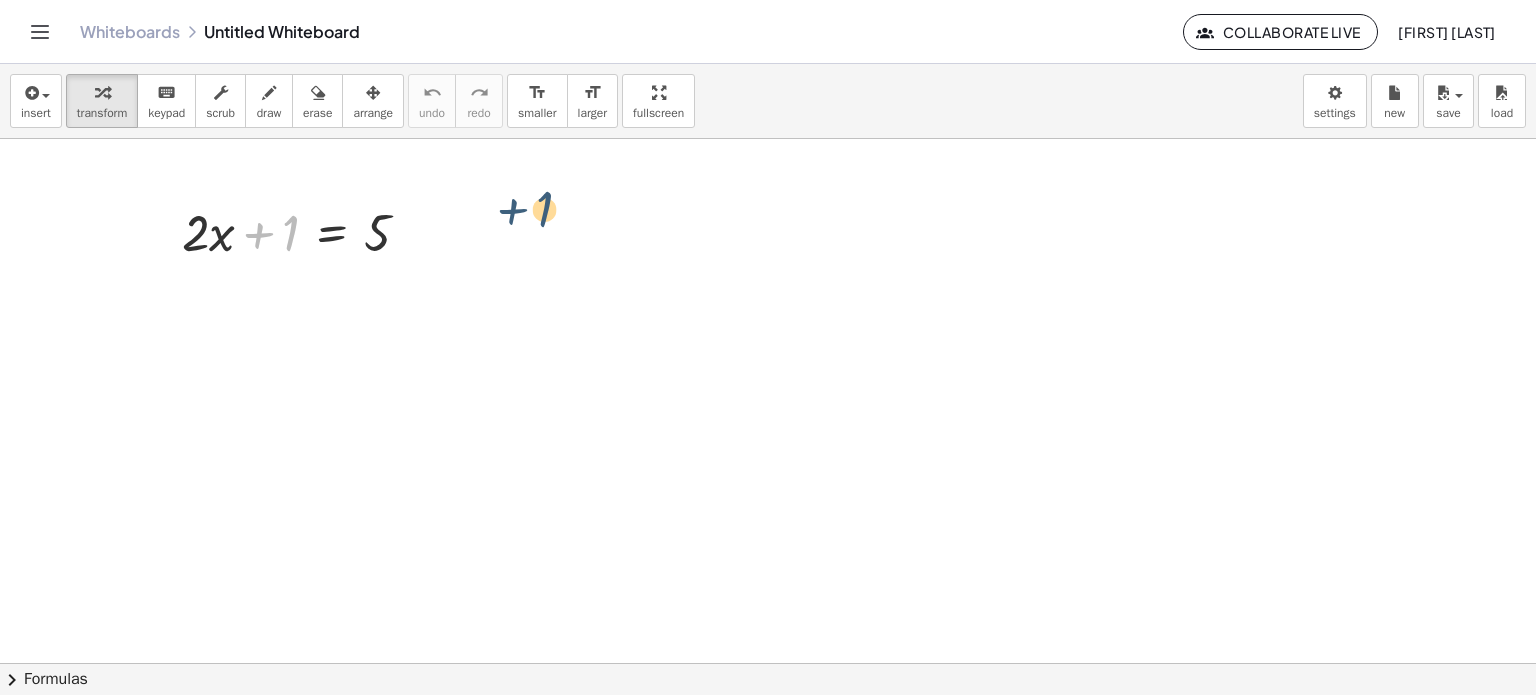 drag, startPoint x: 263, startPoint y: 231, endPoint x: 466, endPoint y: 222, distance: 203.1994 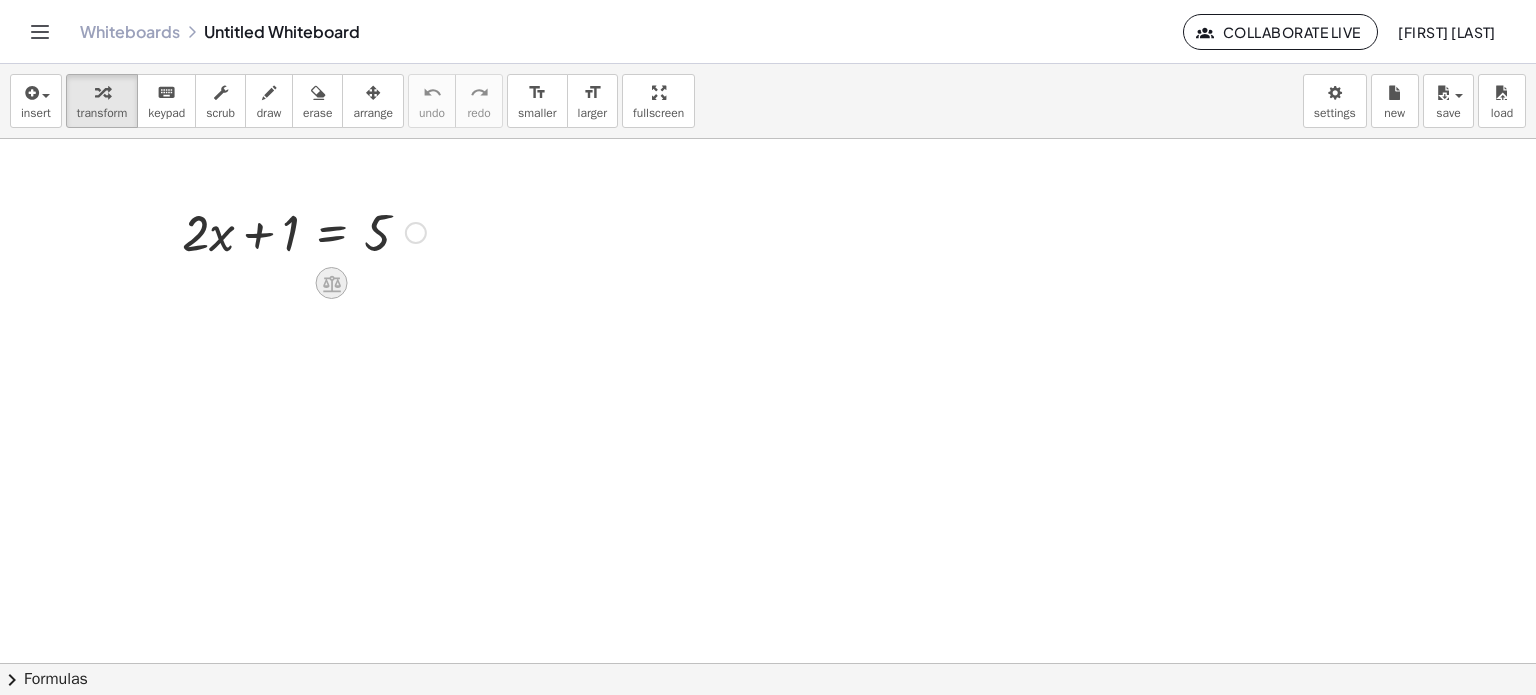 click 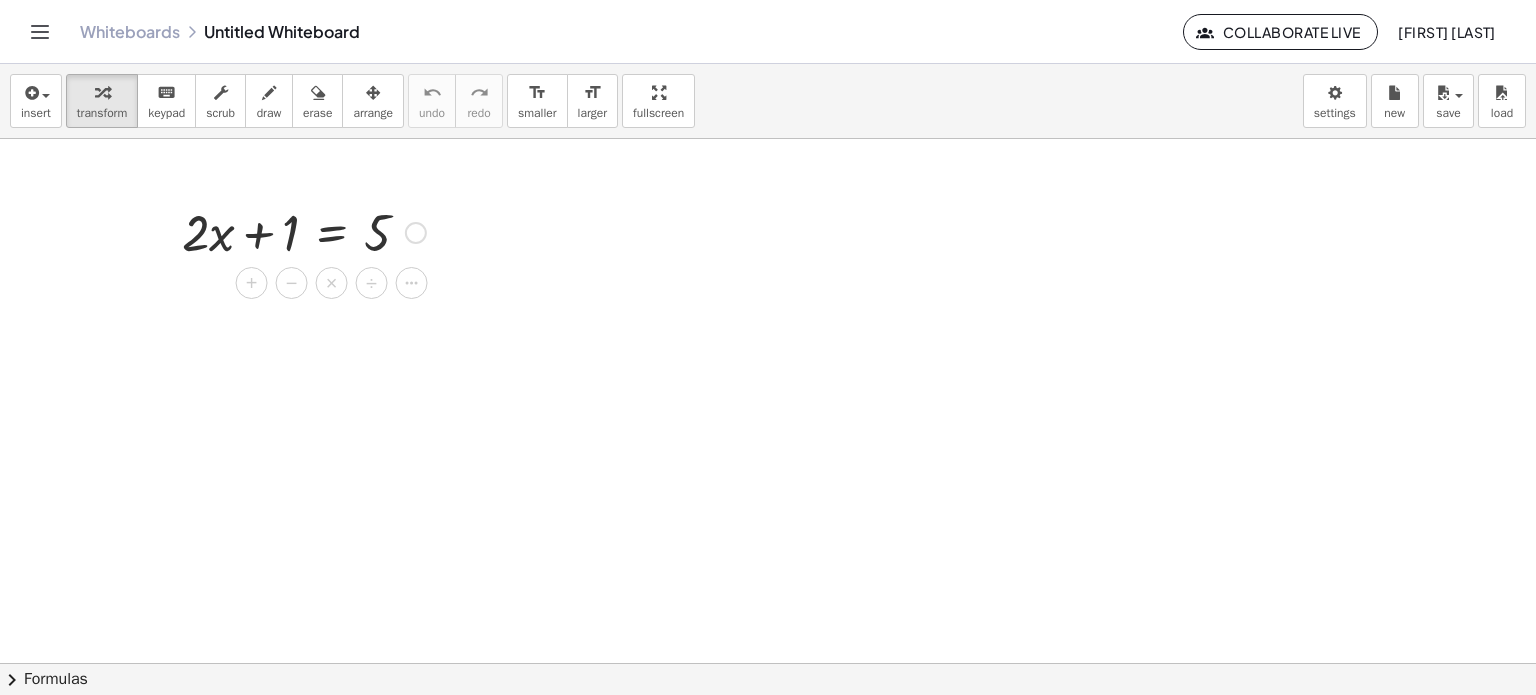 click on "+ − × ÷" at bounding box center (340, 280) 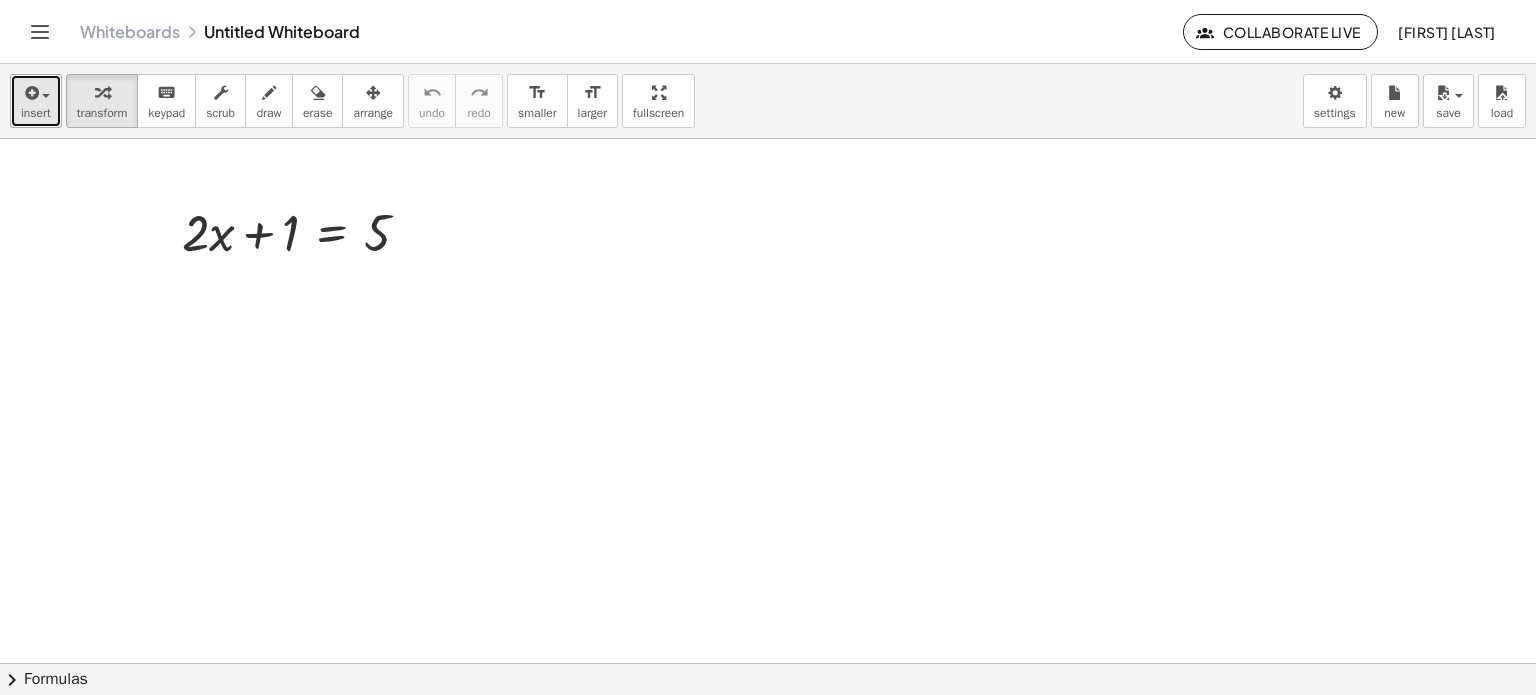 click on "insert" at bounding box center [36, 113] 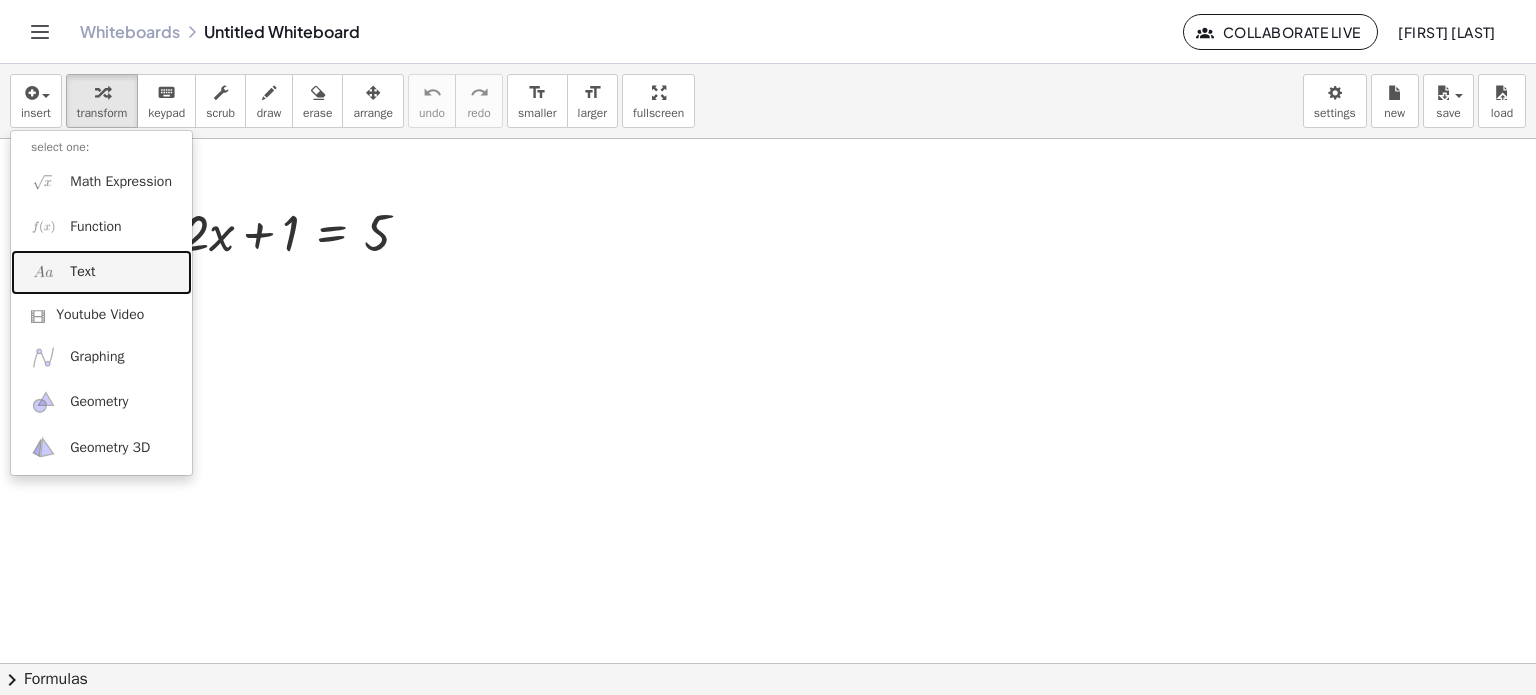 click on "Text" at bounding box center [101, 272] 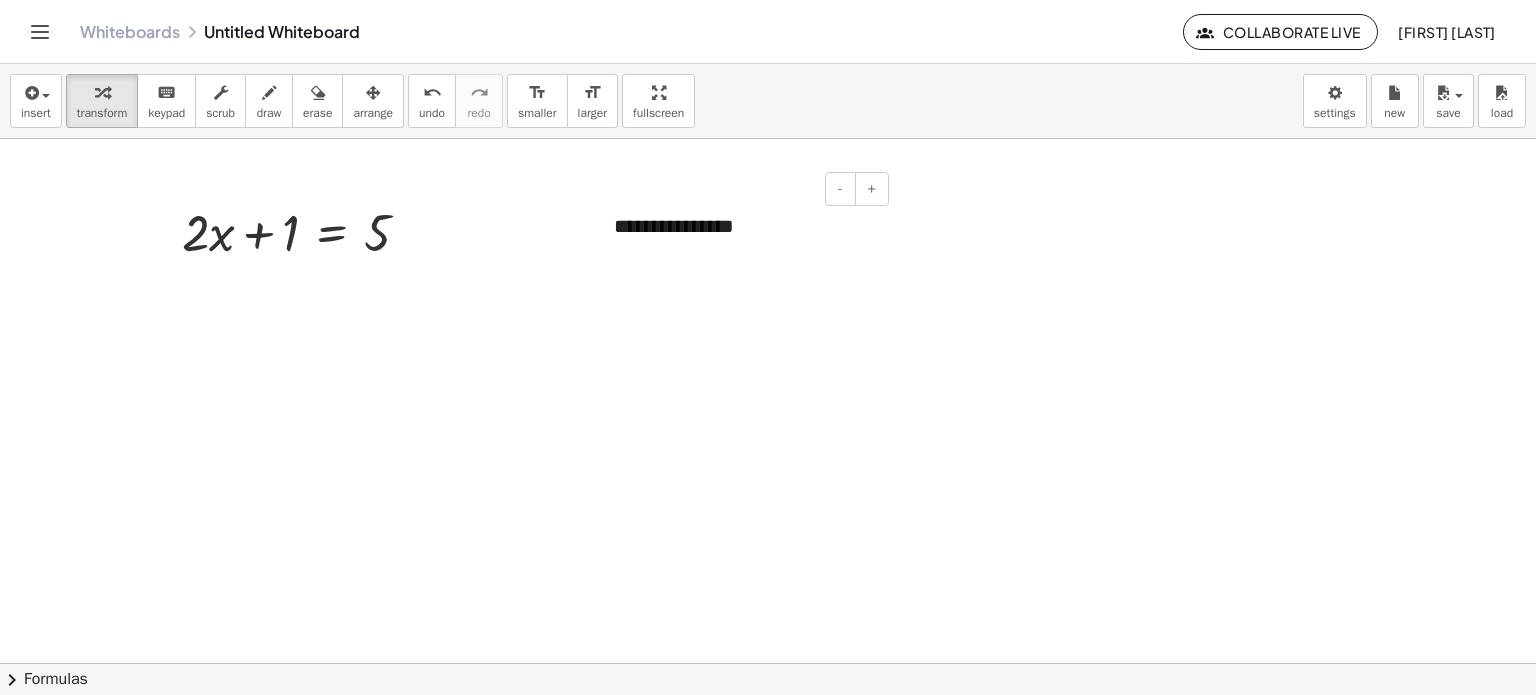 click on "**********" at bounding box center (744, 226) 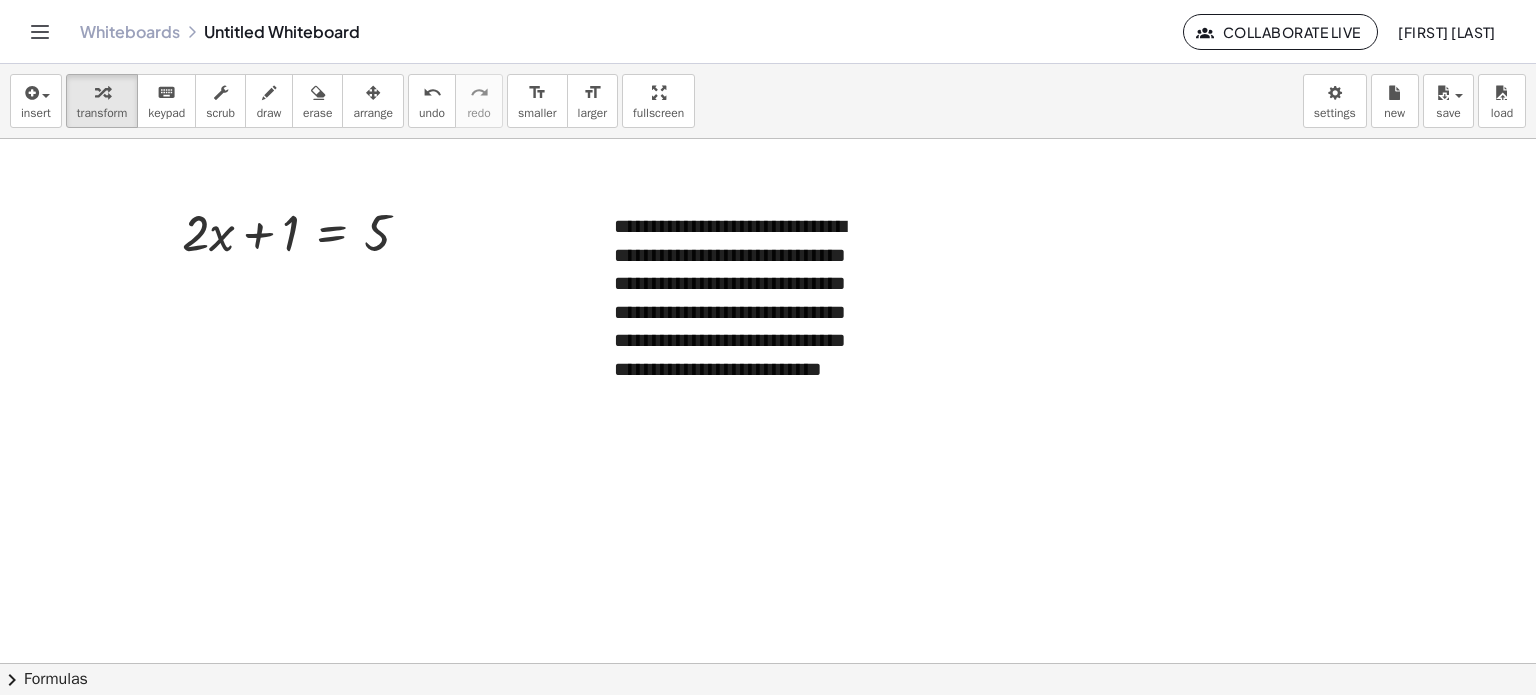 click at bounding box center [768, 664] 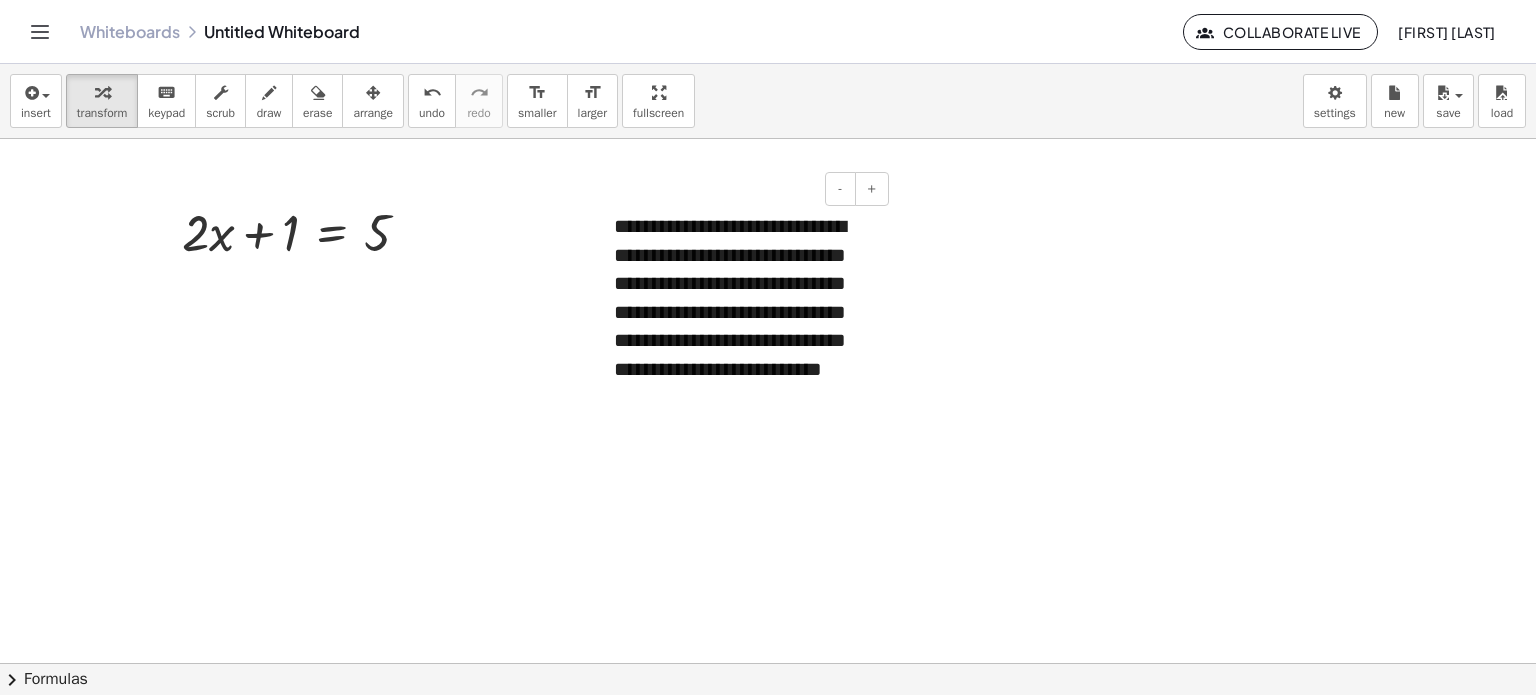 click on "**********" at bounding box center (744, 312) 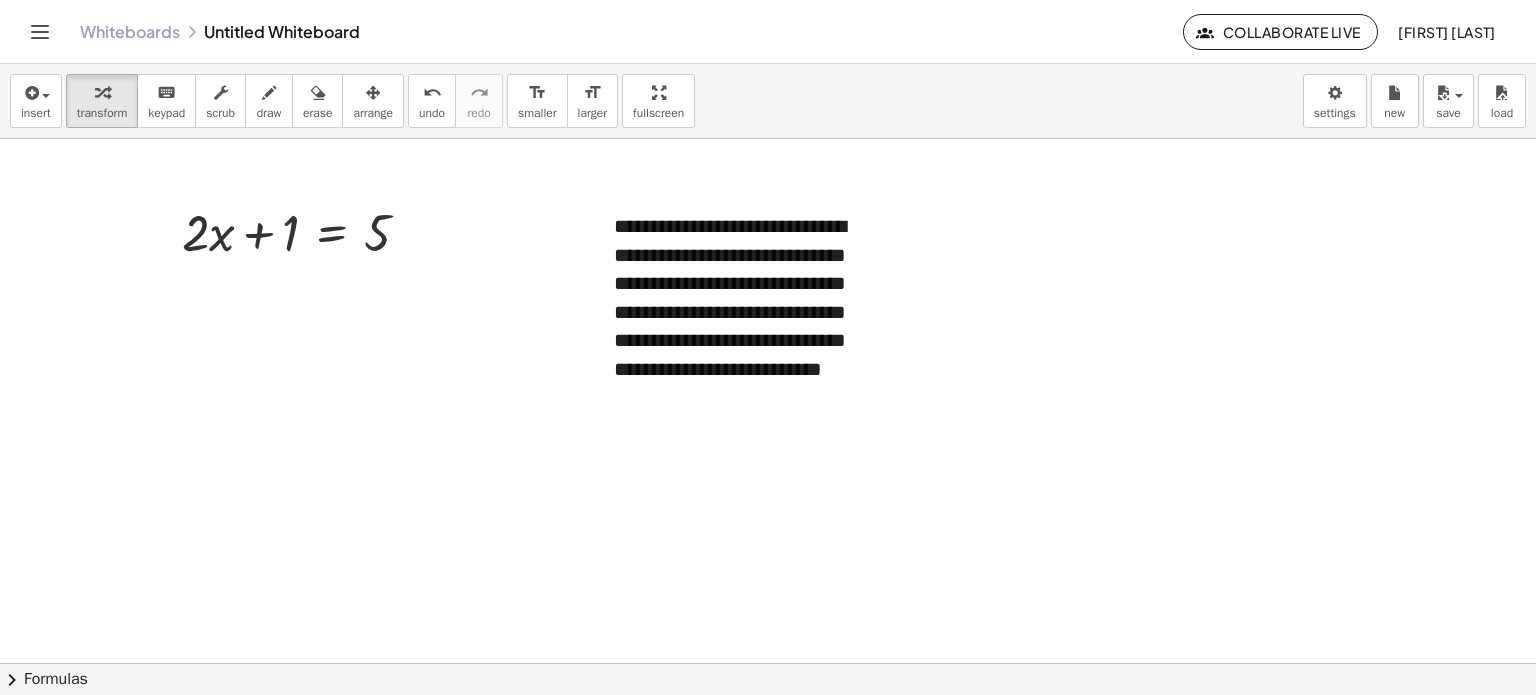 click at bounding box center (768, 664) 